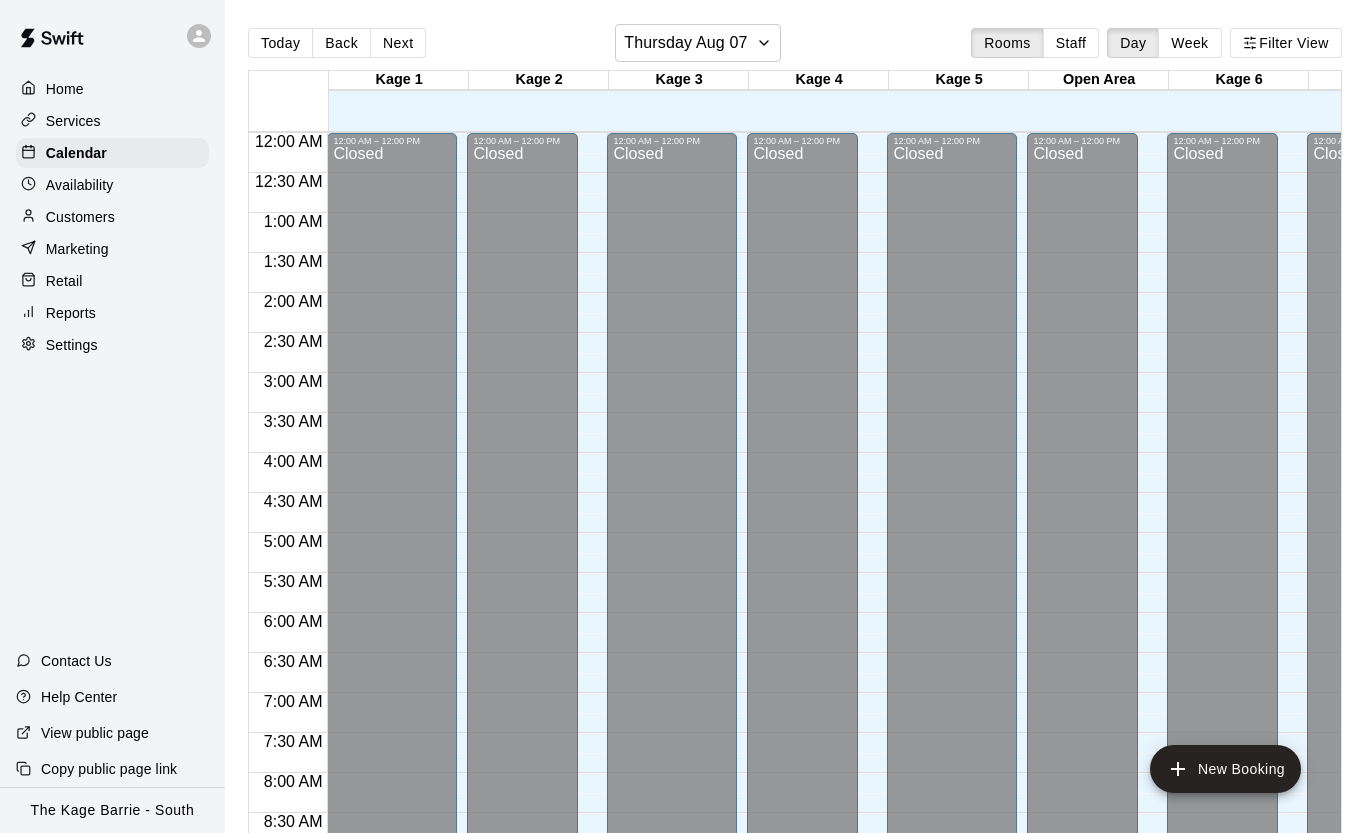 scroll, scrollTop: 21, scrollLeft: 0, axis: vertical 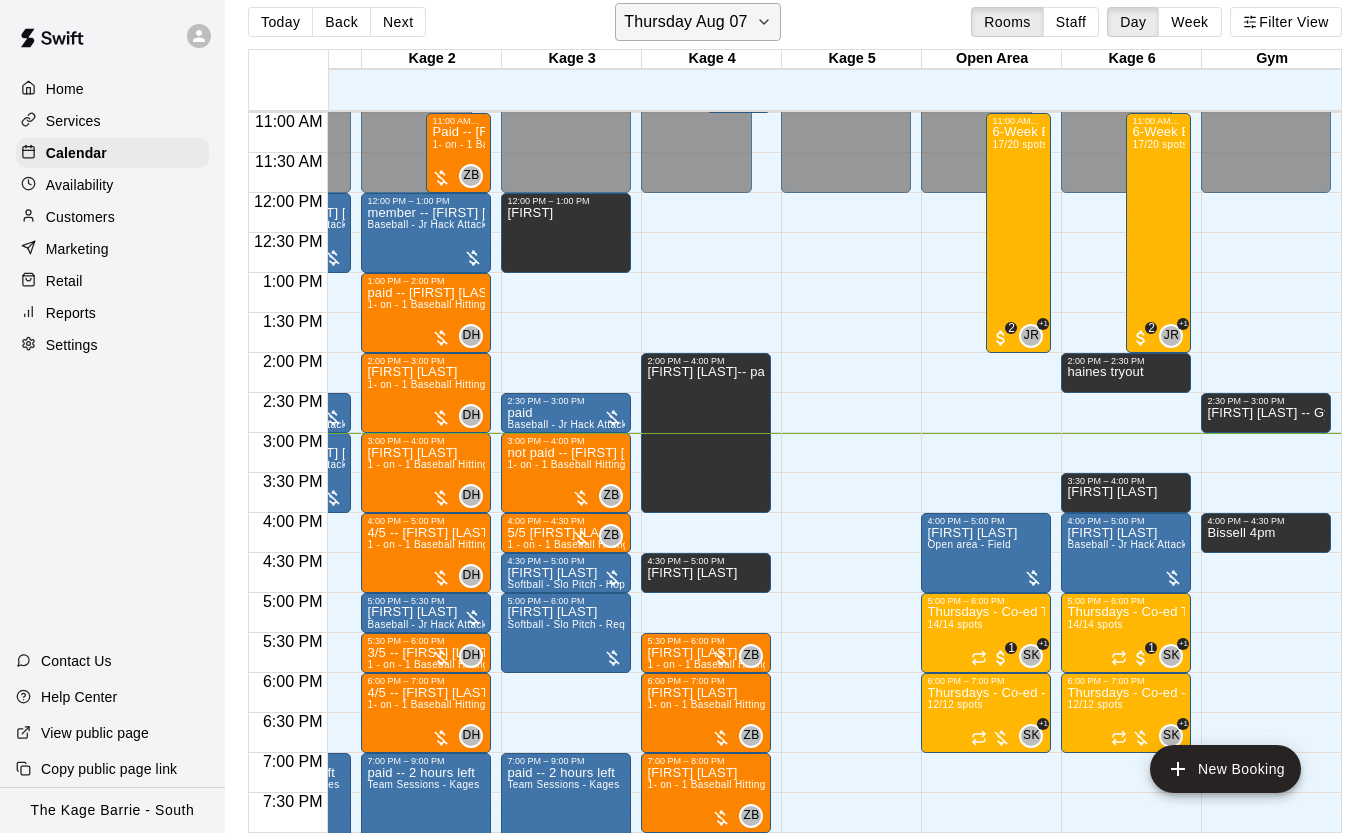 click 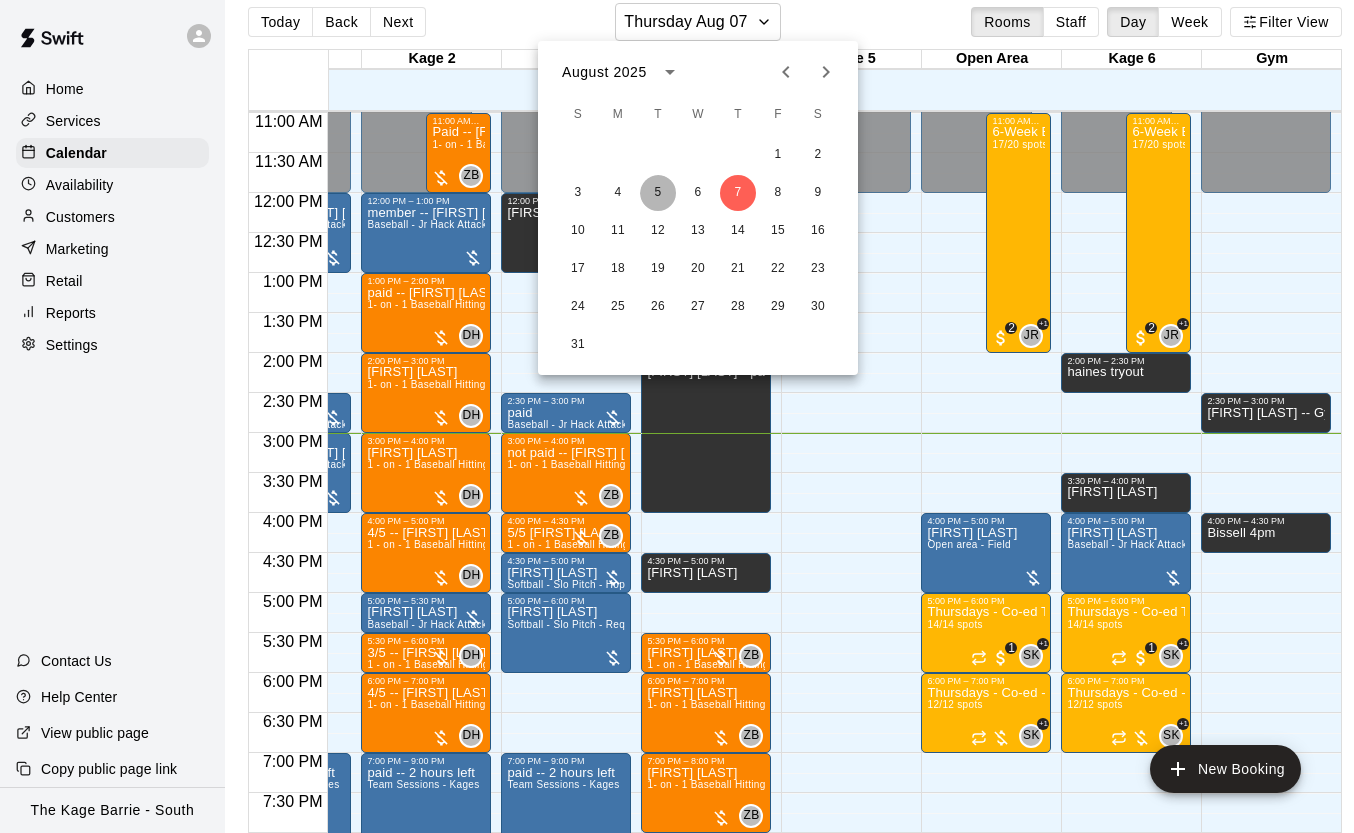click on "5" at bounding box center [658, 193] 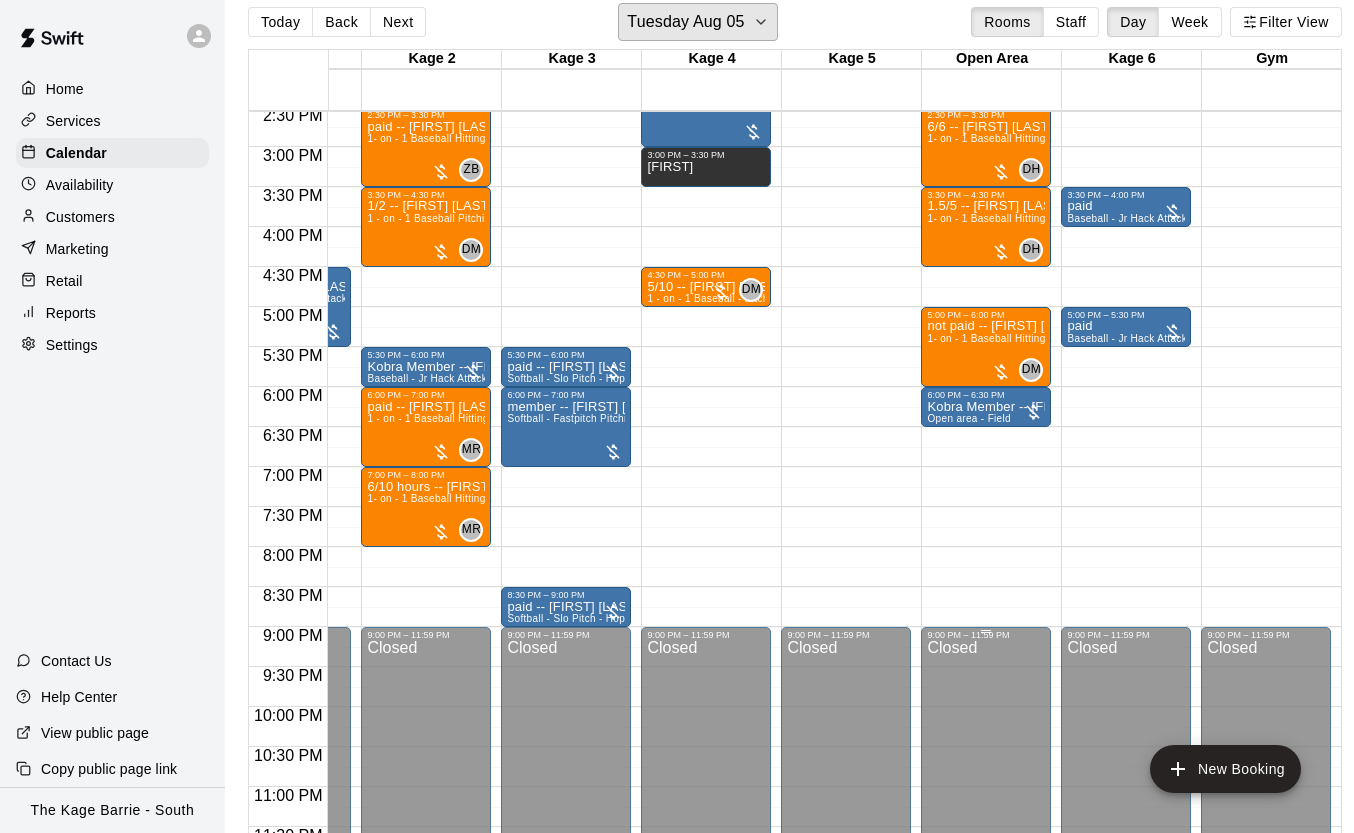 scroll, scrollTop: 1166, scrollLeft: 107, axis: both 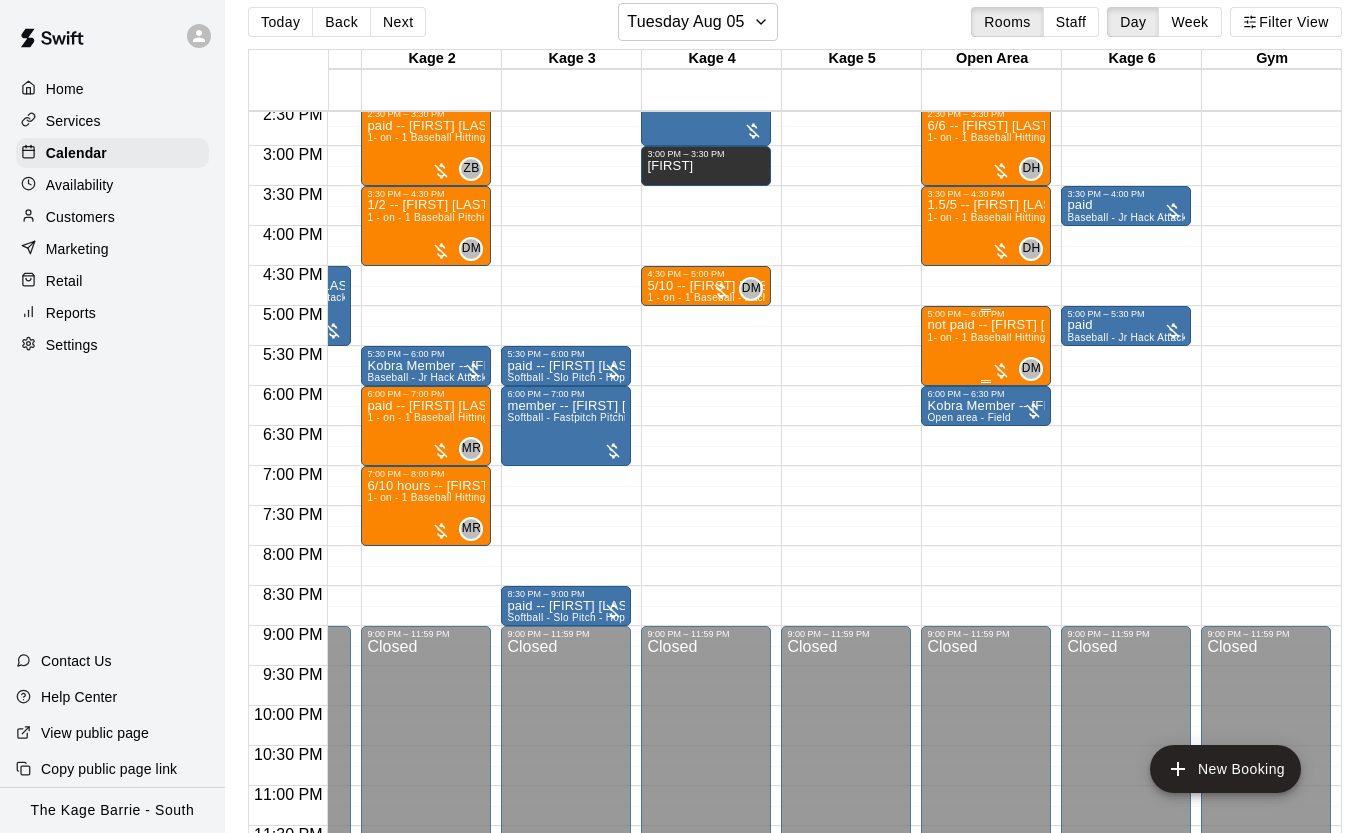 click on "1- on - 1 Baseball Hitting Clinic" at bounding box center (1001, 337) 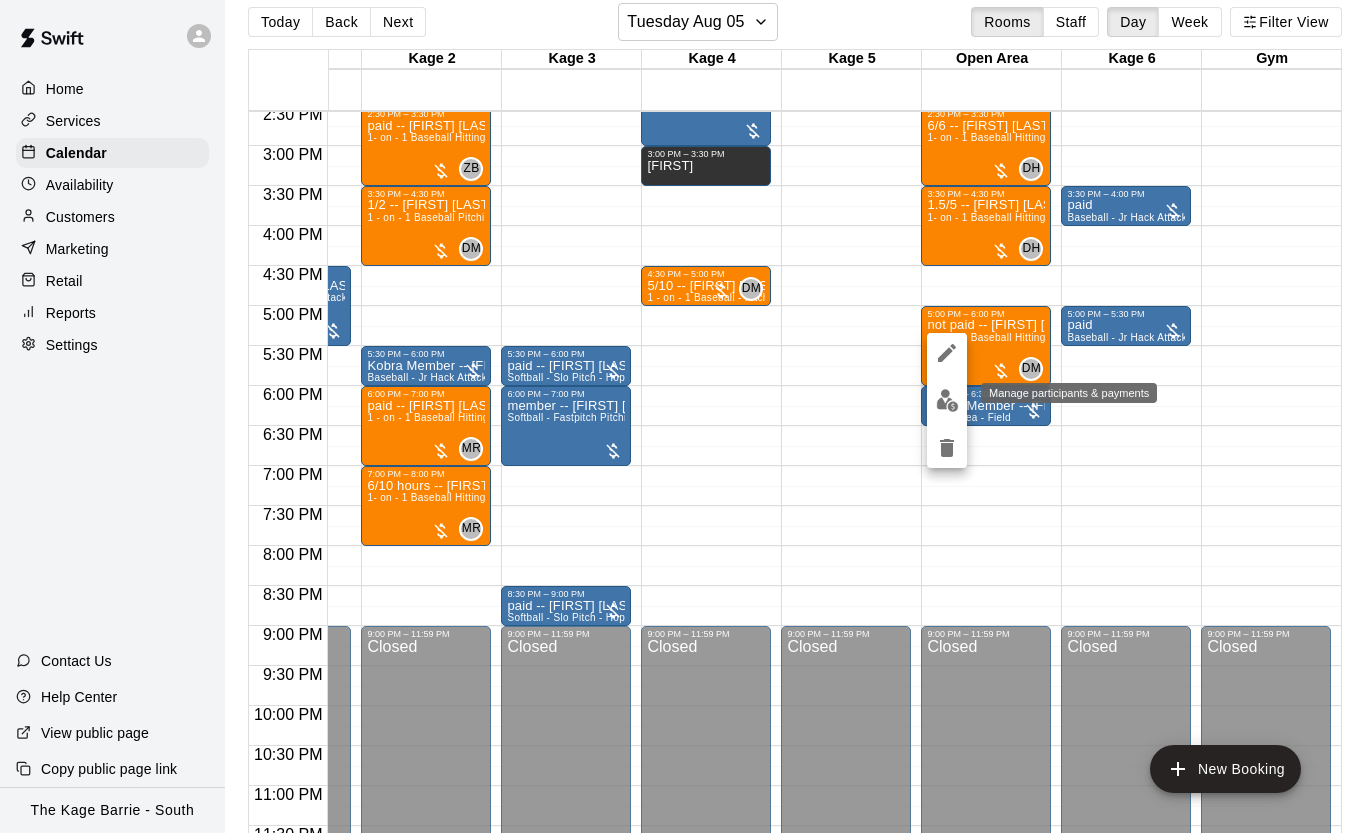 click at bounding box center [947, 400] 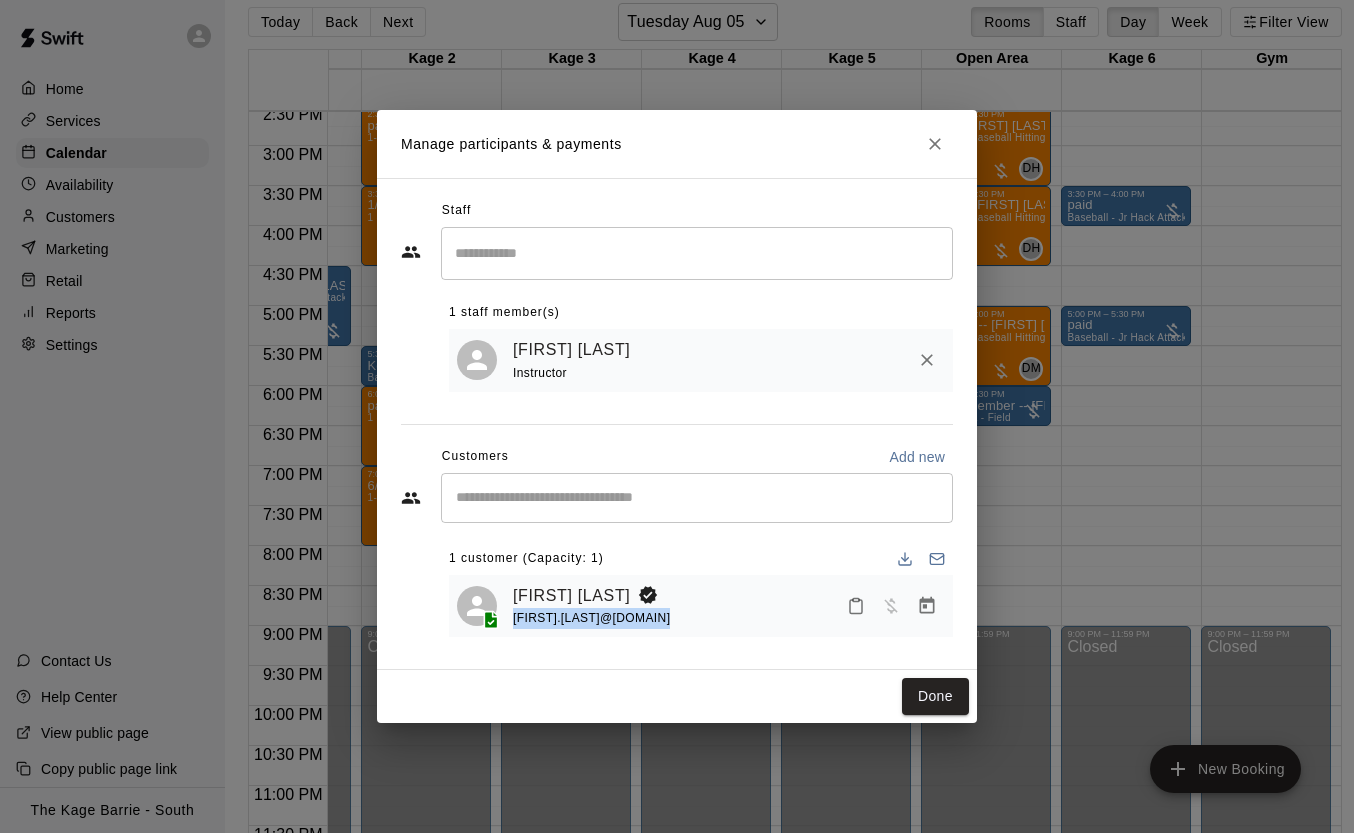 drag, startPoint x: 706, startPoint y: 622, endPoint x: 507, endPoint y: 626, distance: 199.04019 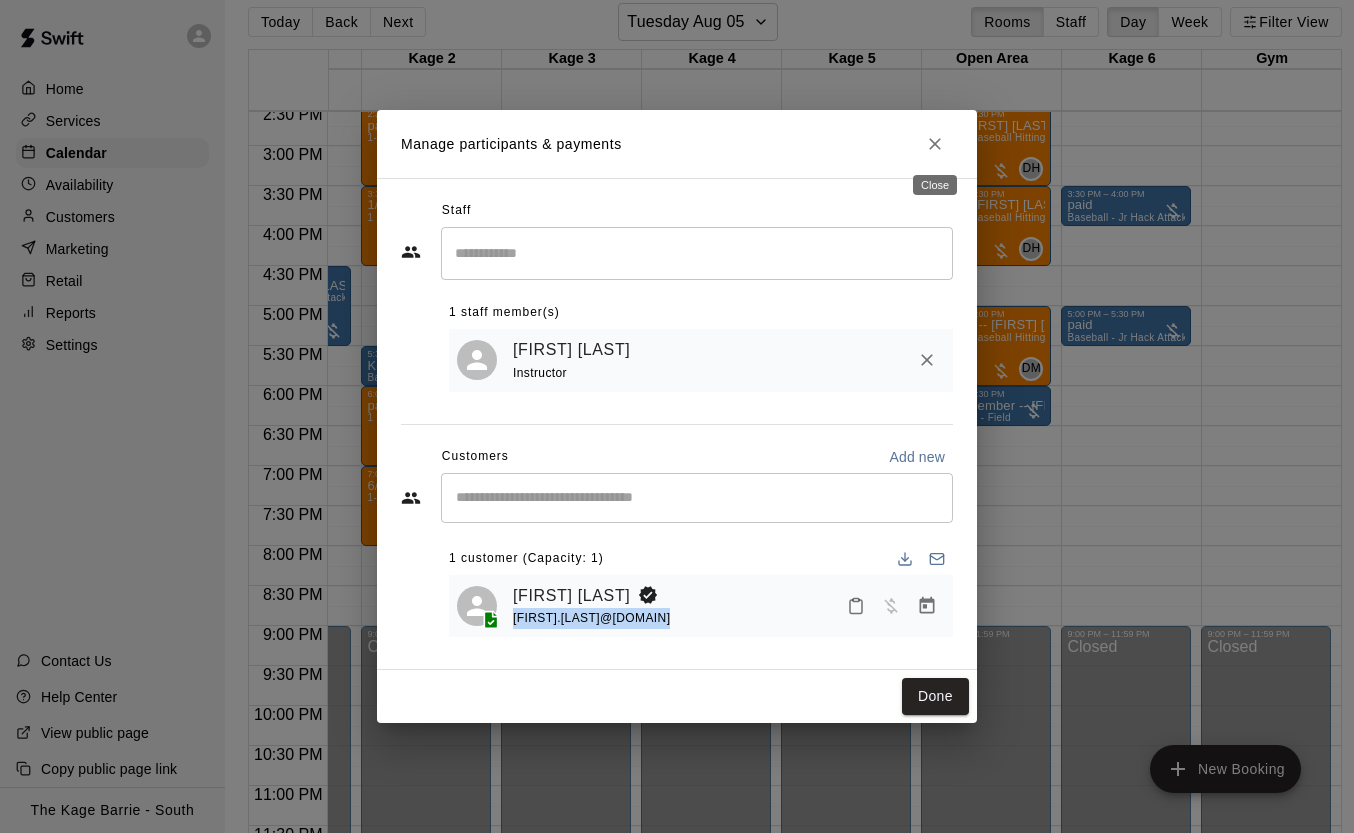 click 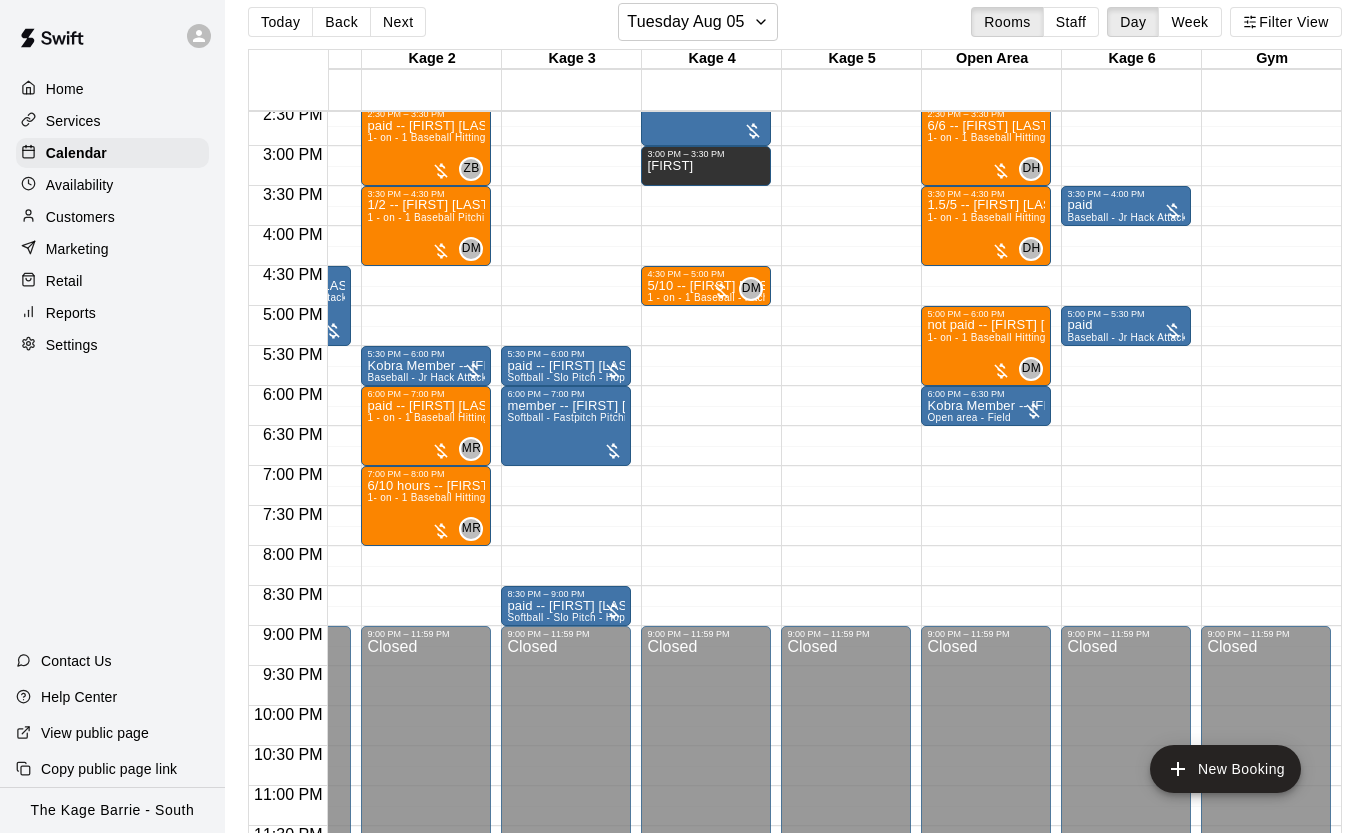 click on "Today" at bounding box center (280, 22) 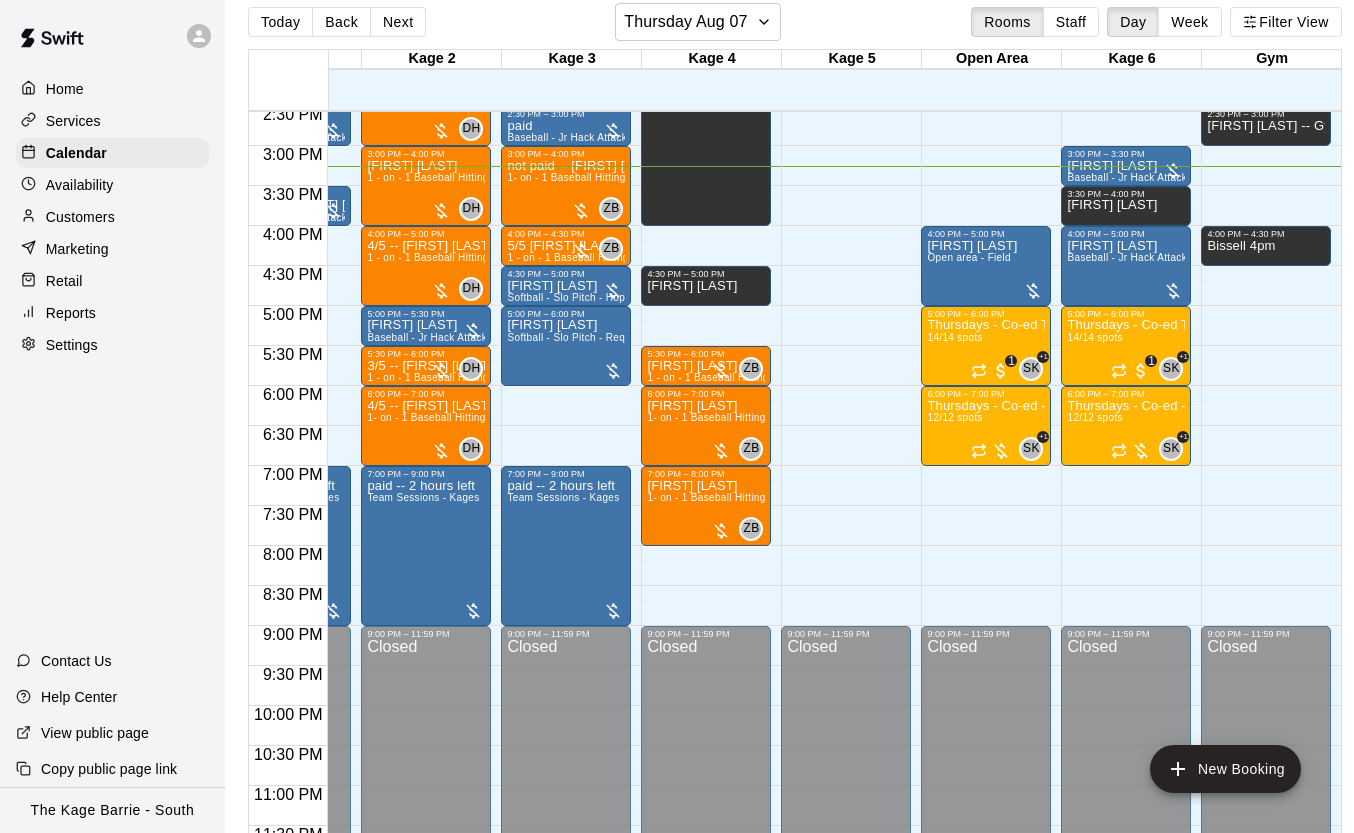 scroll, scrollTop: 1165, scrollLeft: 107, axis: both 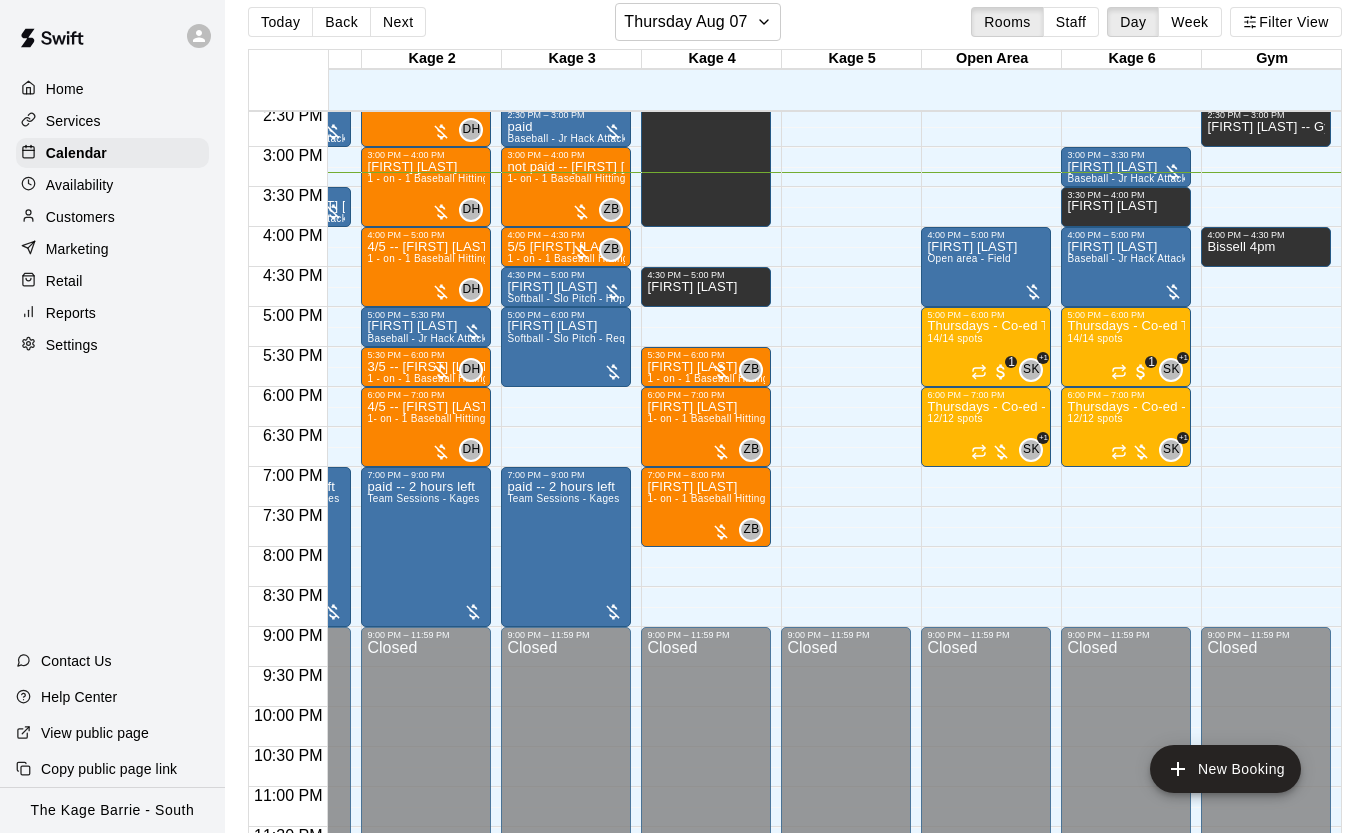 click on "Today Back Next Thursday Aug 07 Rooms Staff Day Week Filter View" at bounding box center (795, 26) 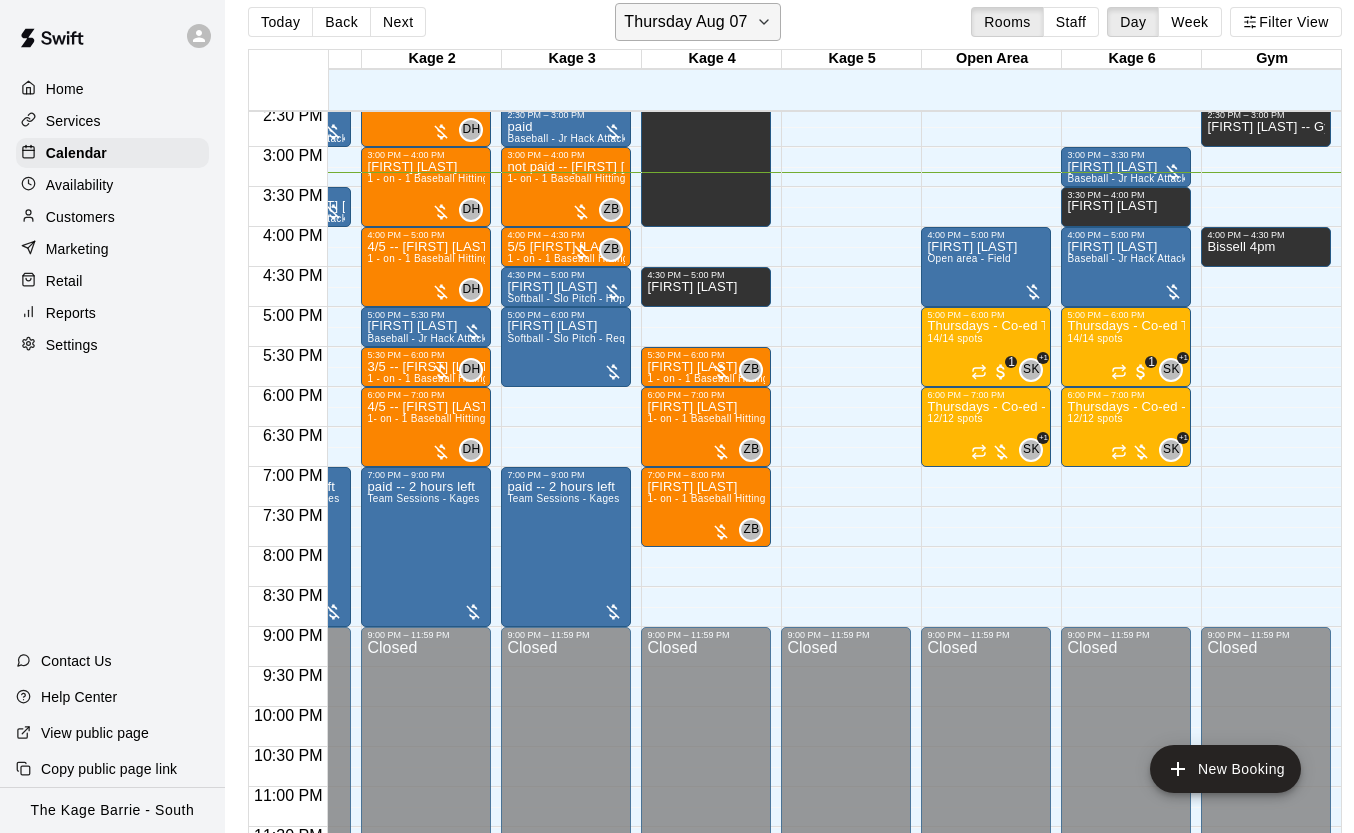 click 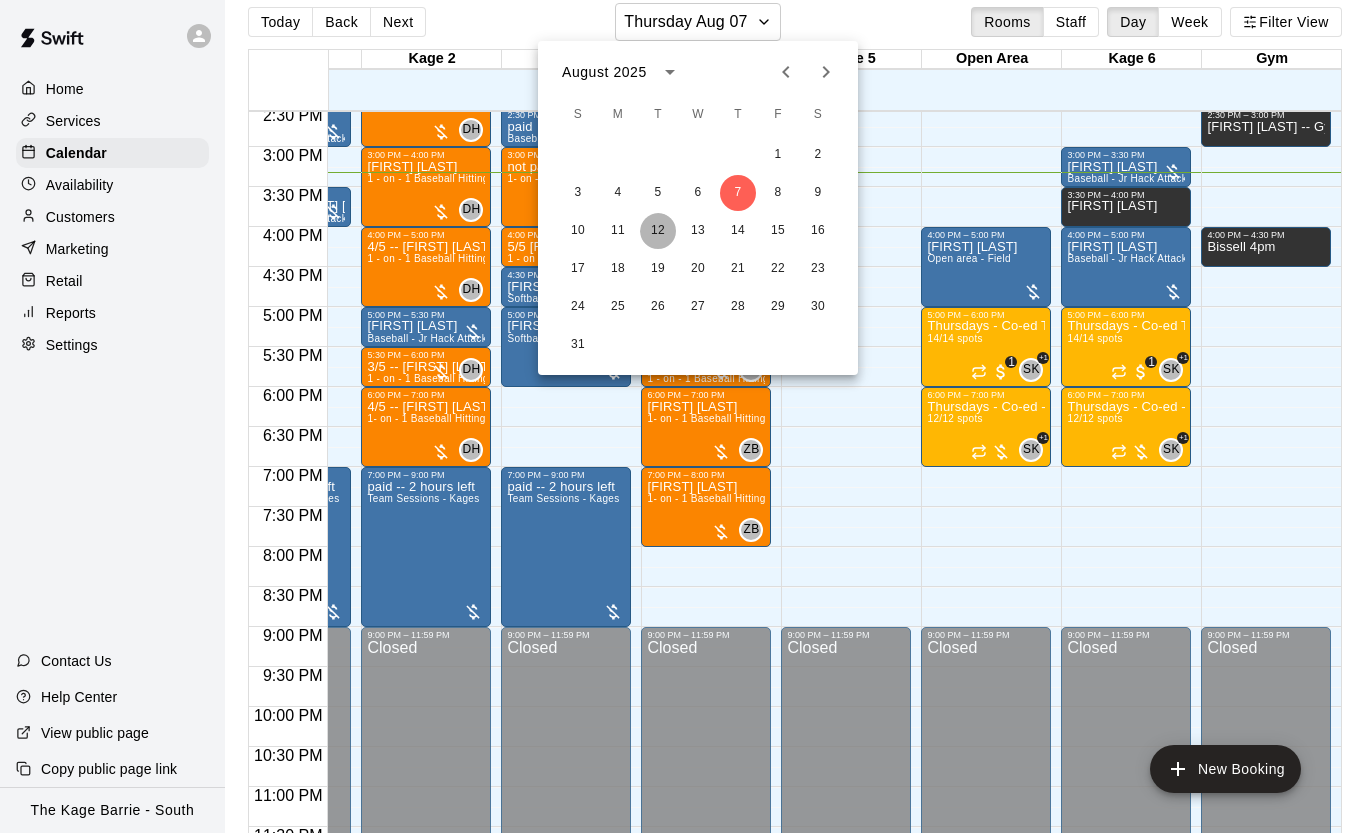 click on "12" at bounding box center [658, 231] 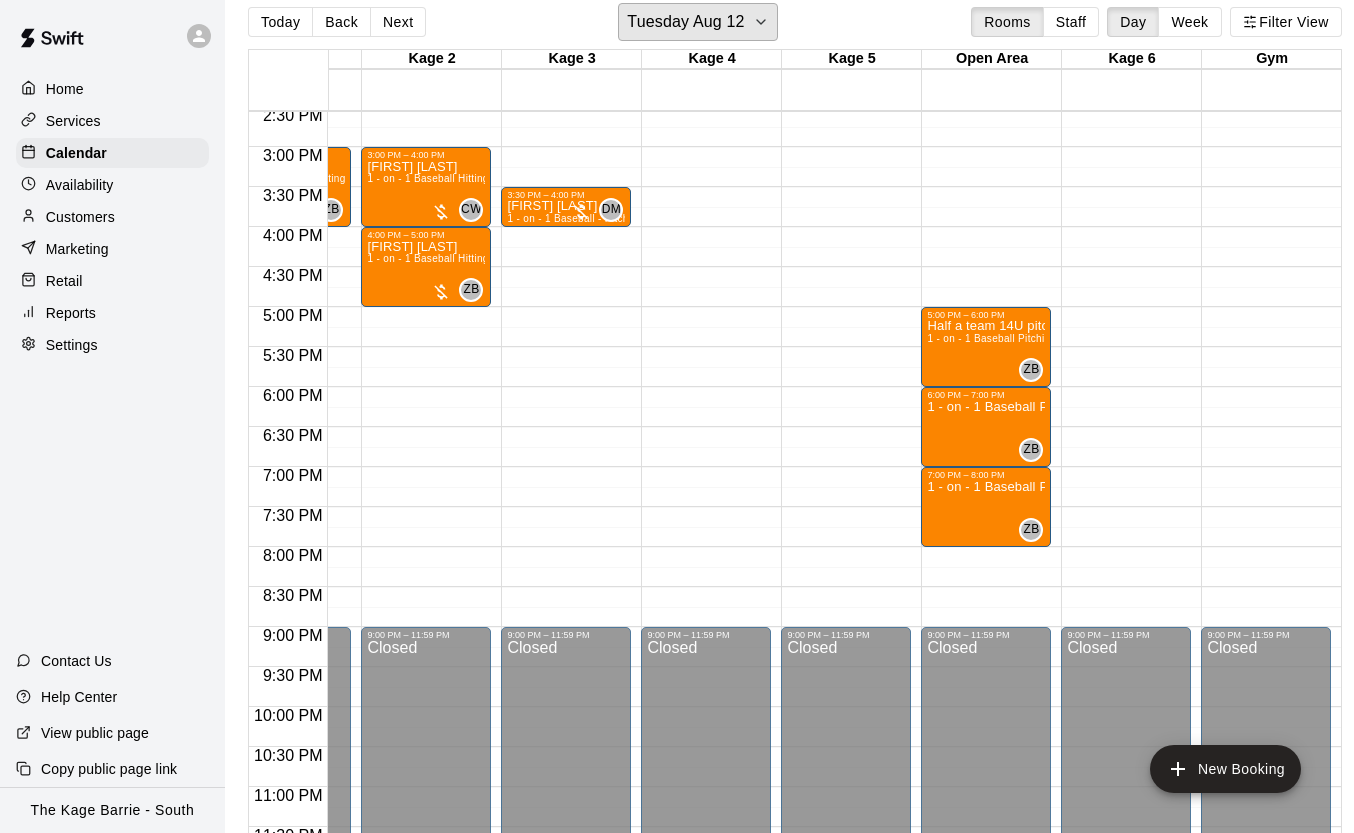 scroll, scrollTop: 1197, scrollLeft: 107, axis: both 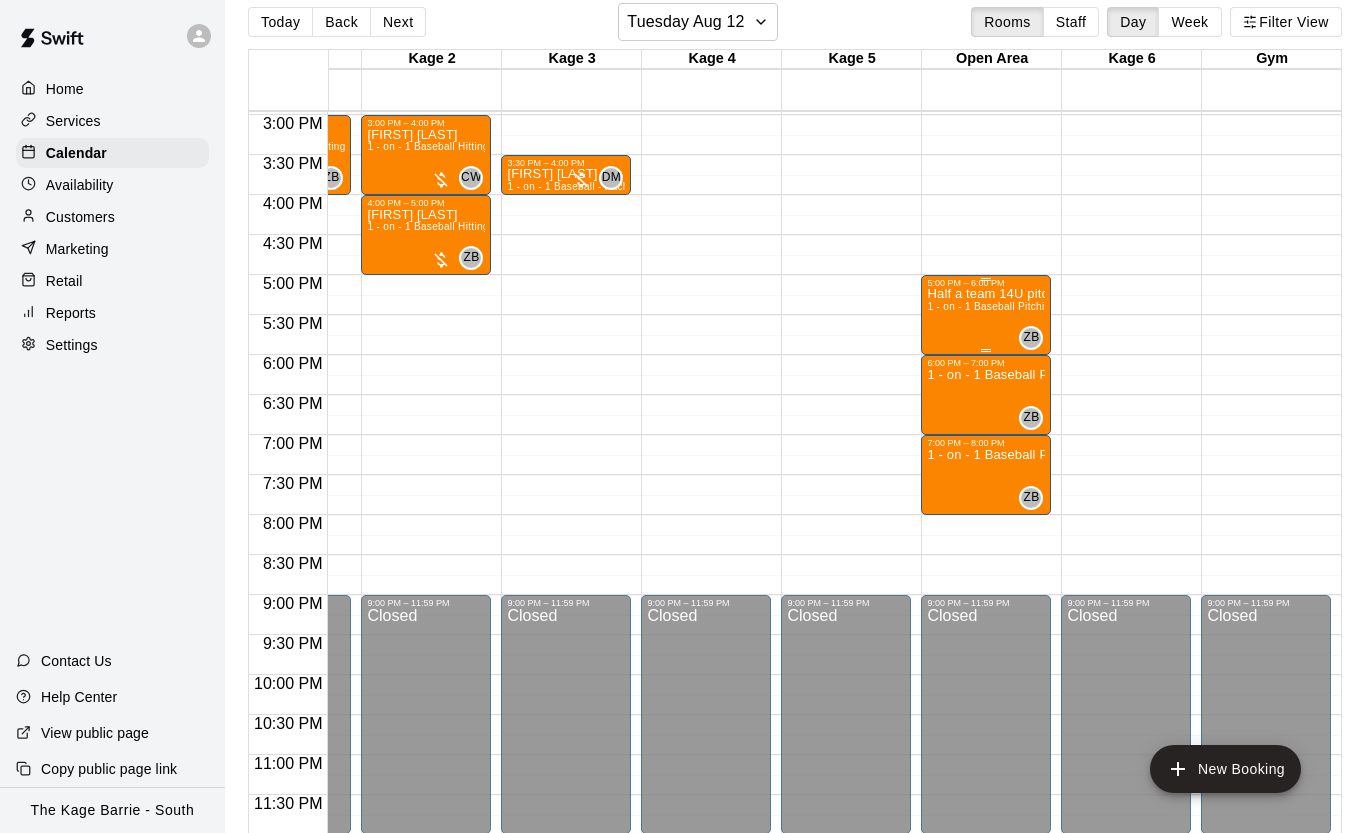 click on "Half a team 14U pitching off mounds in open area  1 - on - 1 Baseball Pitching Clinic" at bounding box center [986, 704] 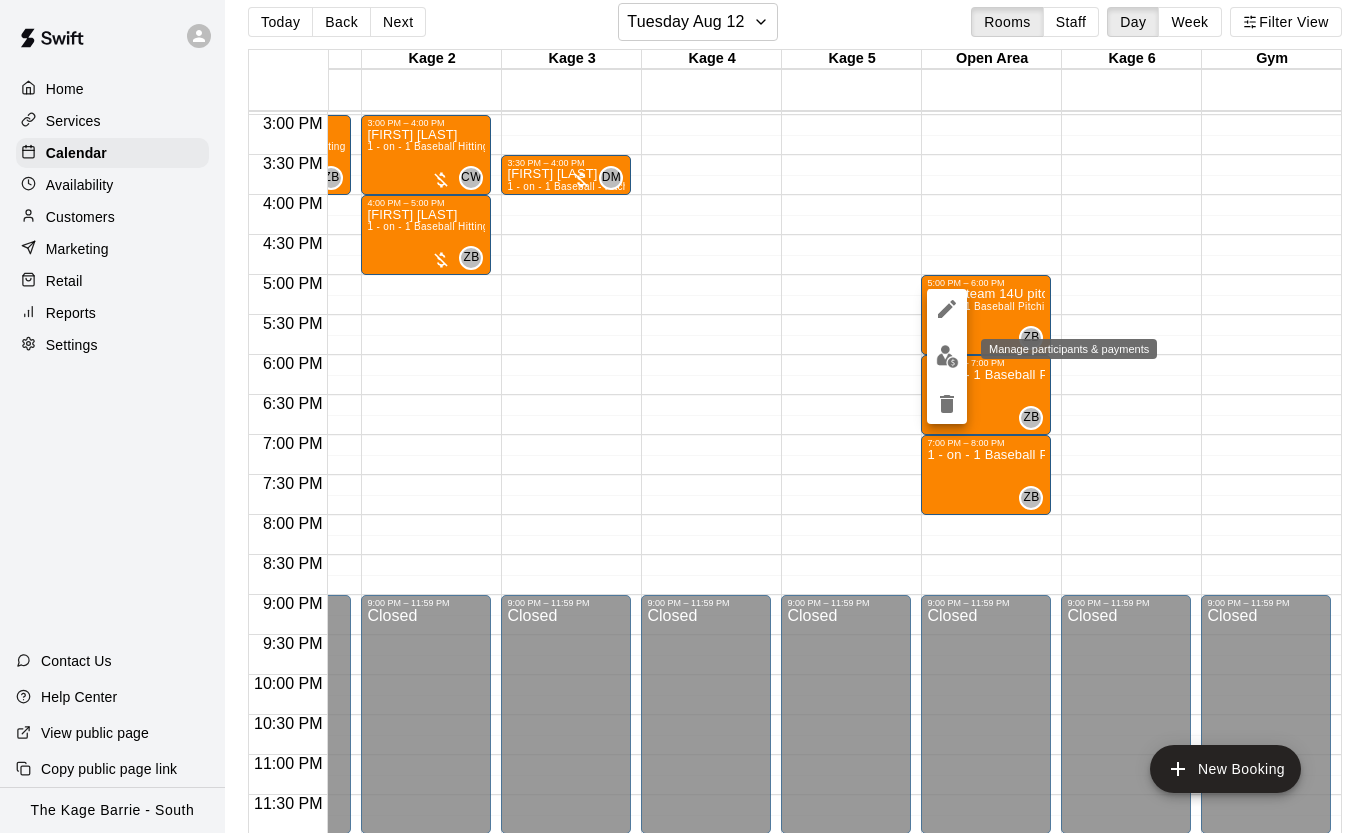 click at bounding box center (947, 356) 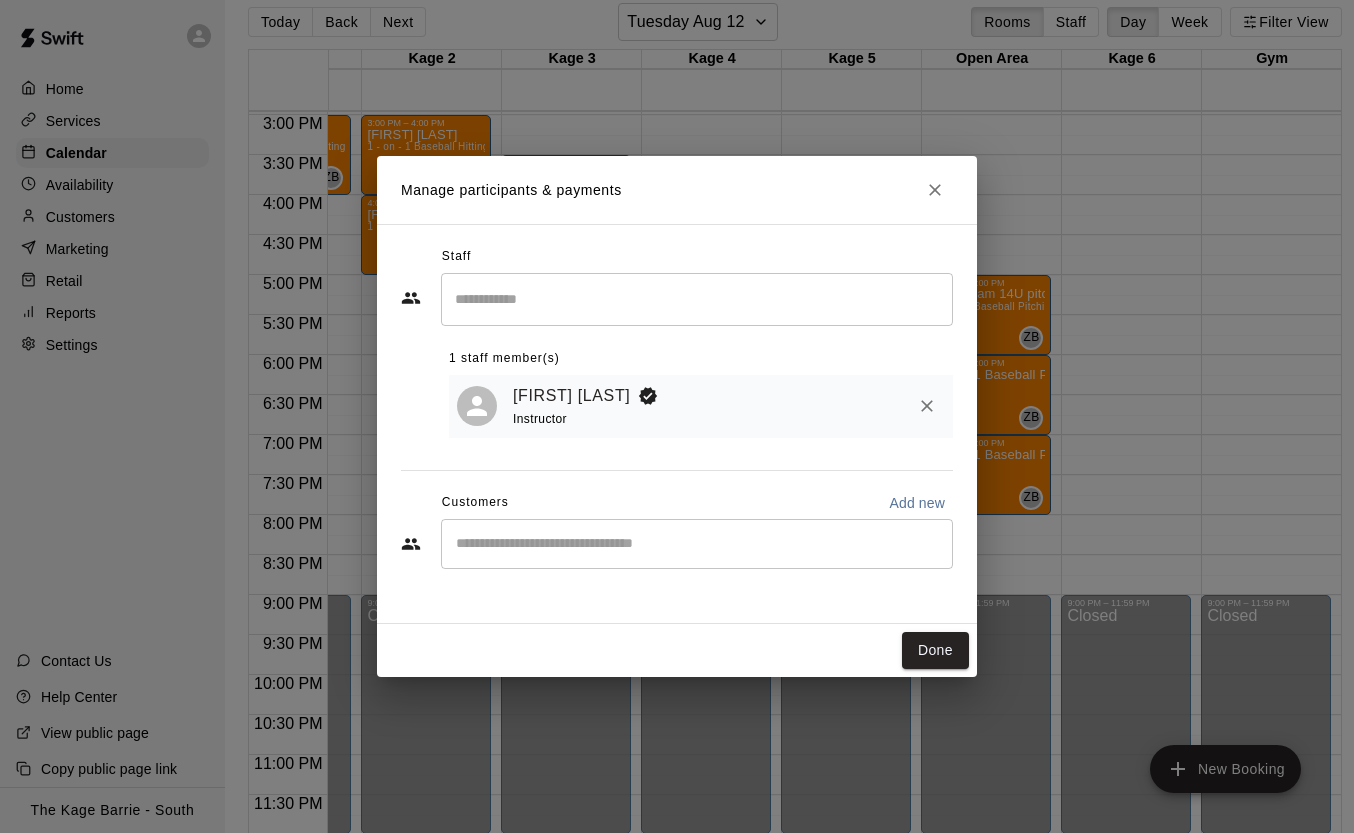 click at bounding box center [697, 544] 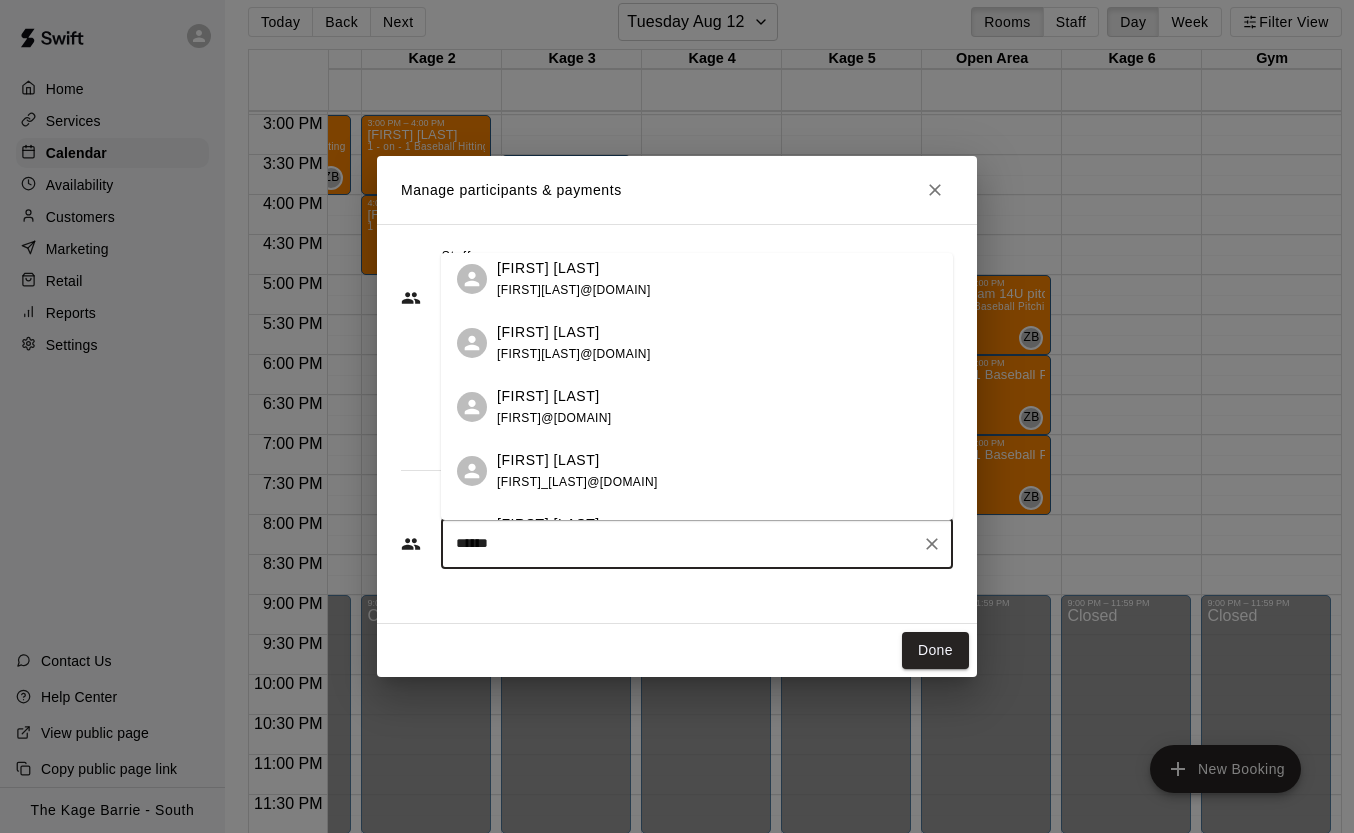 scroll, scrollTop: 0, scrollLeft: 0, axis: both 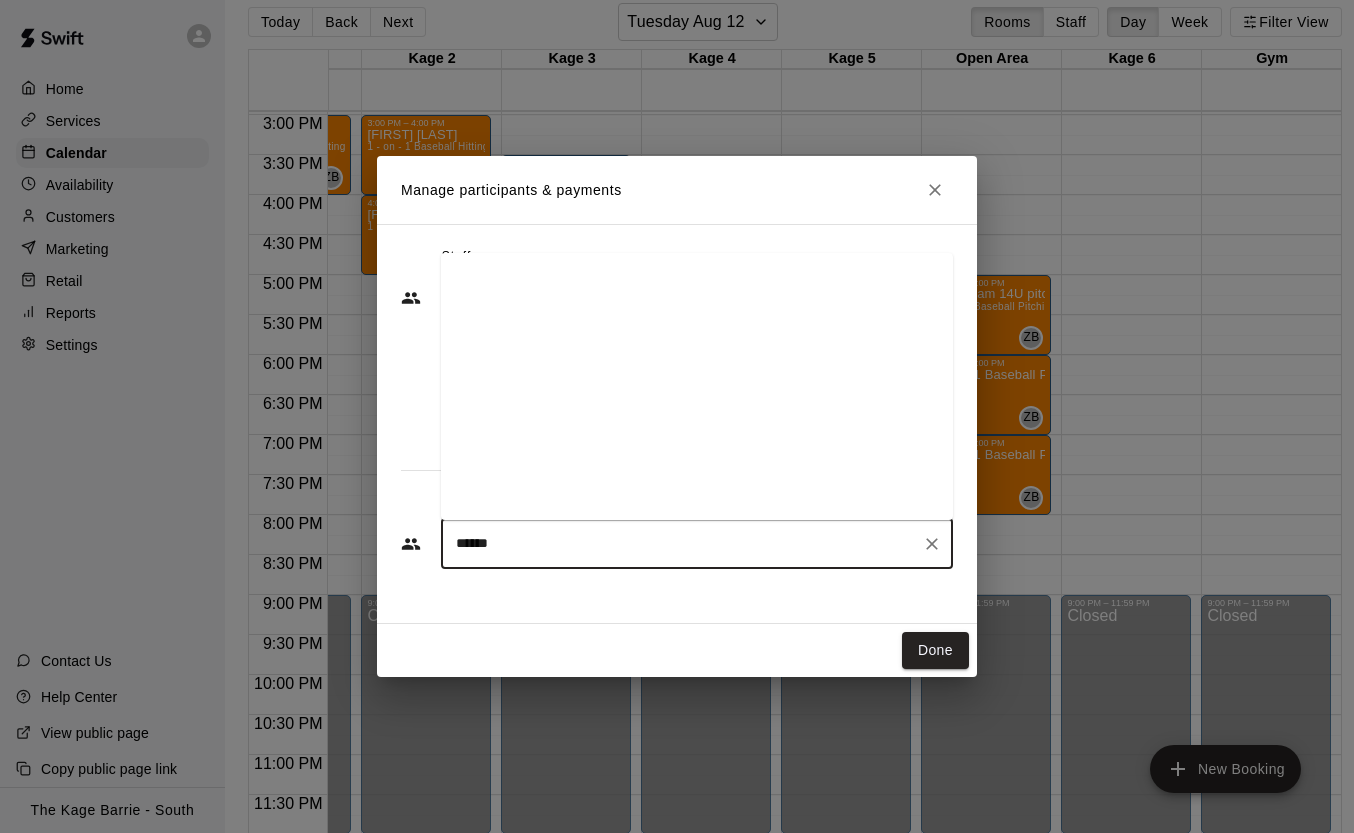 type on "*******" 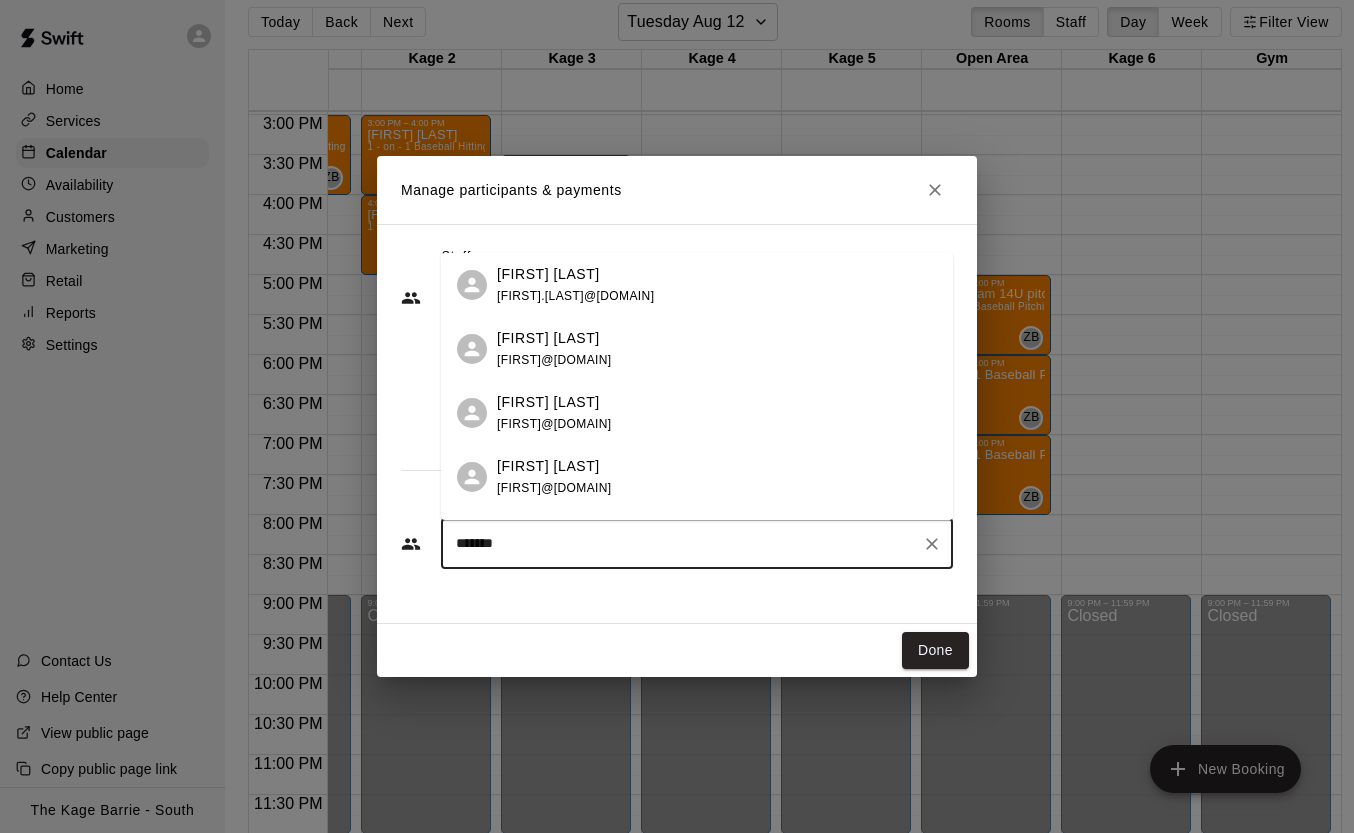 click on "[FIRST] [LAST] [FIRST]@[DOMAIN]" at bounding box center [717, 413] 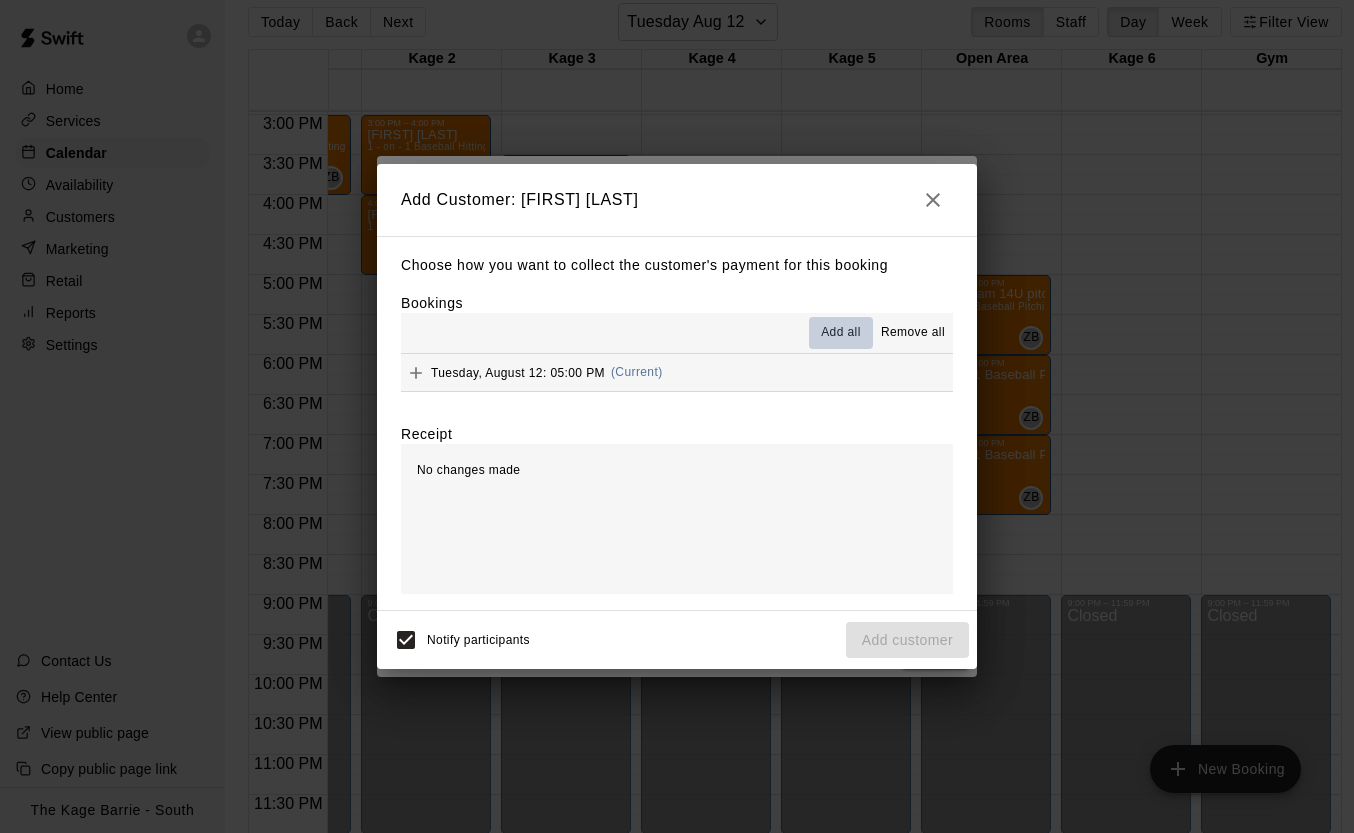 click on "Add all" at bounding box center (841, 333) 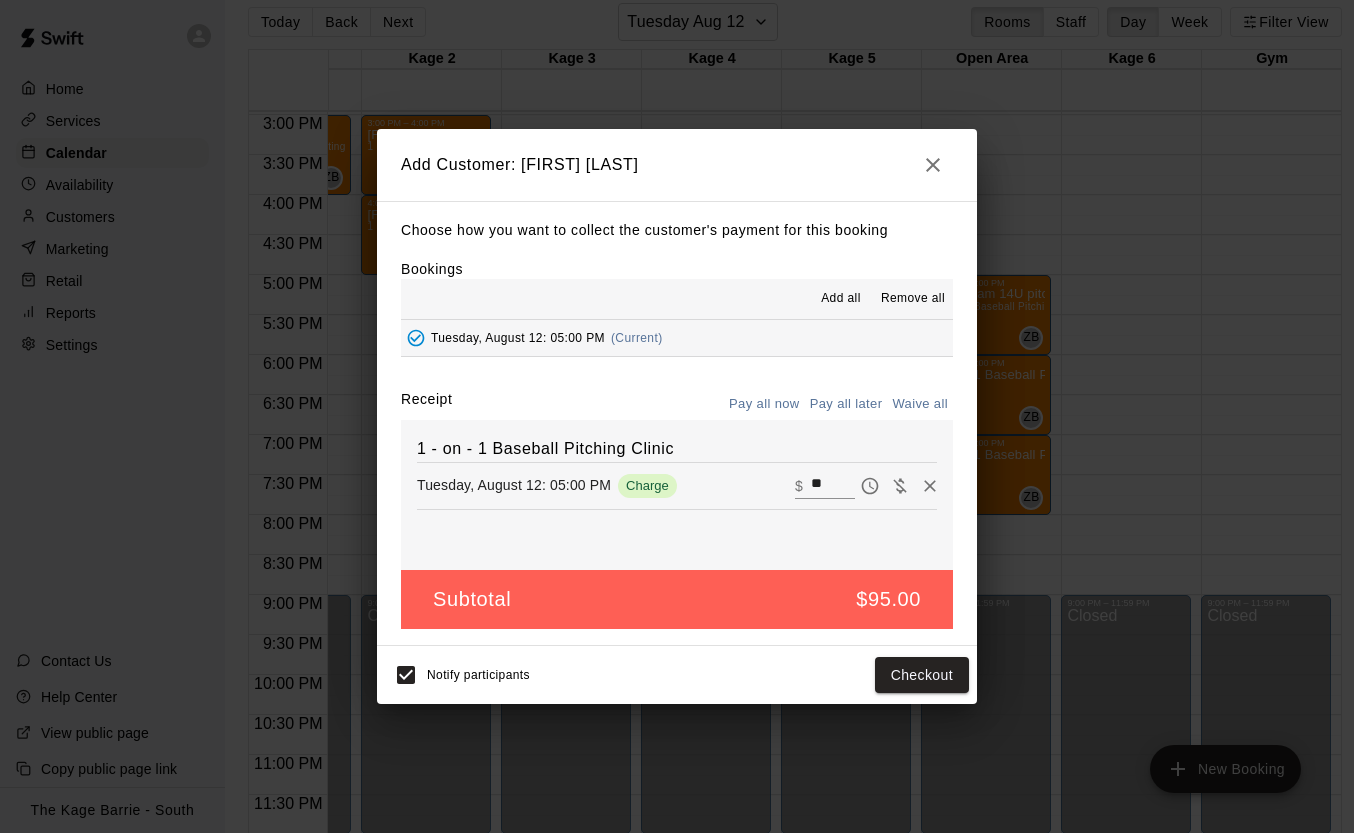 click on "Waive all" at bounding box center (920, 404) 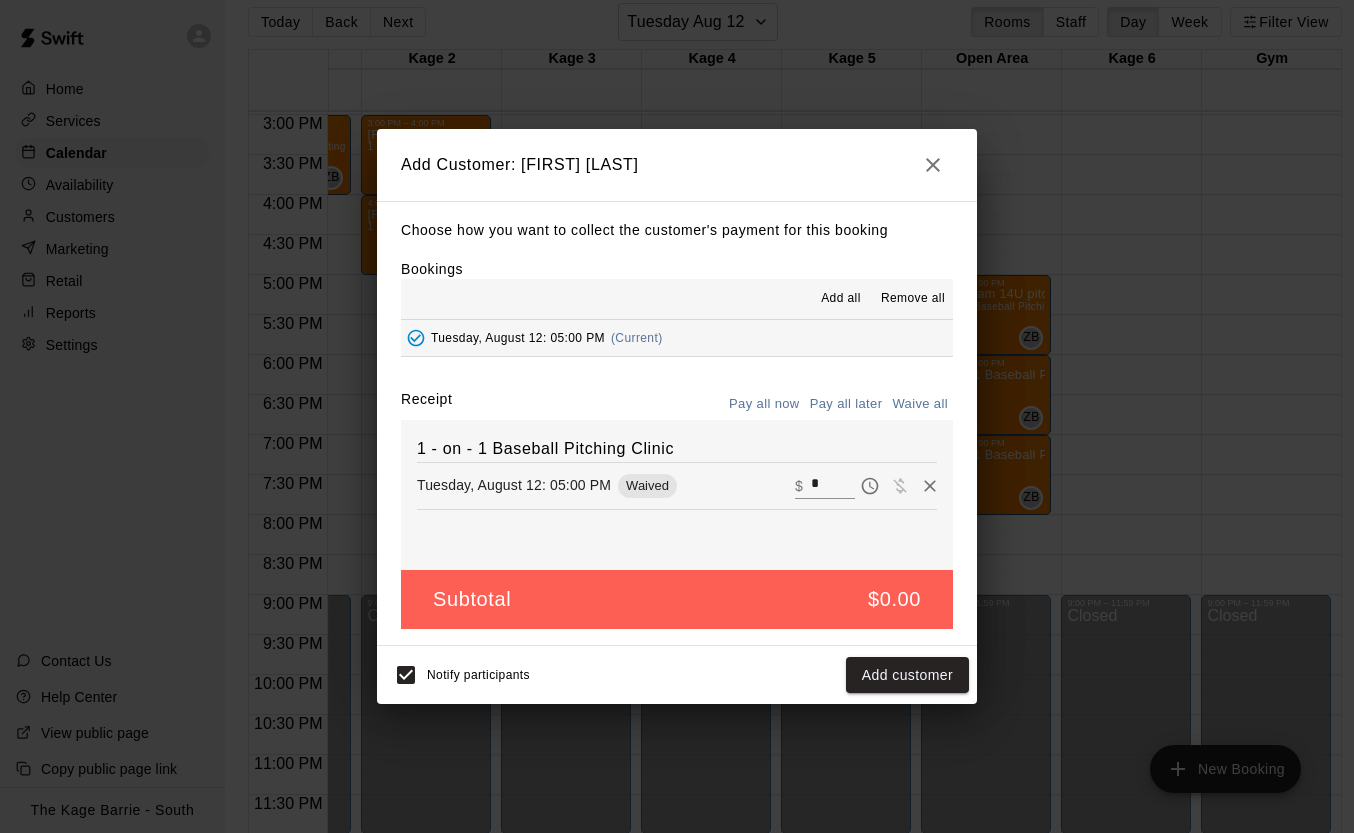 click on "*" at bounding box center [833, 486] 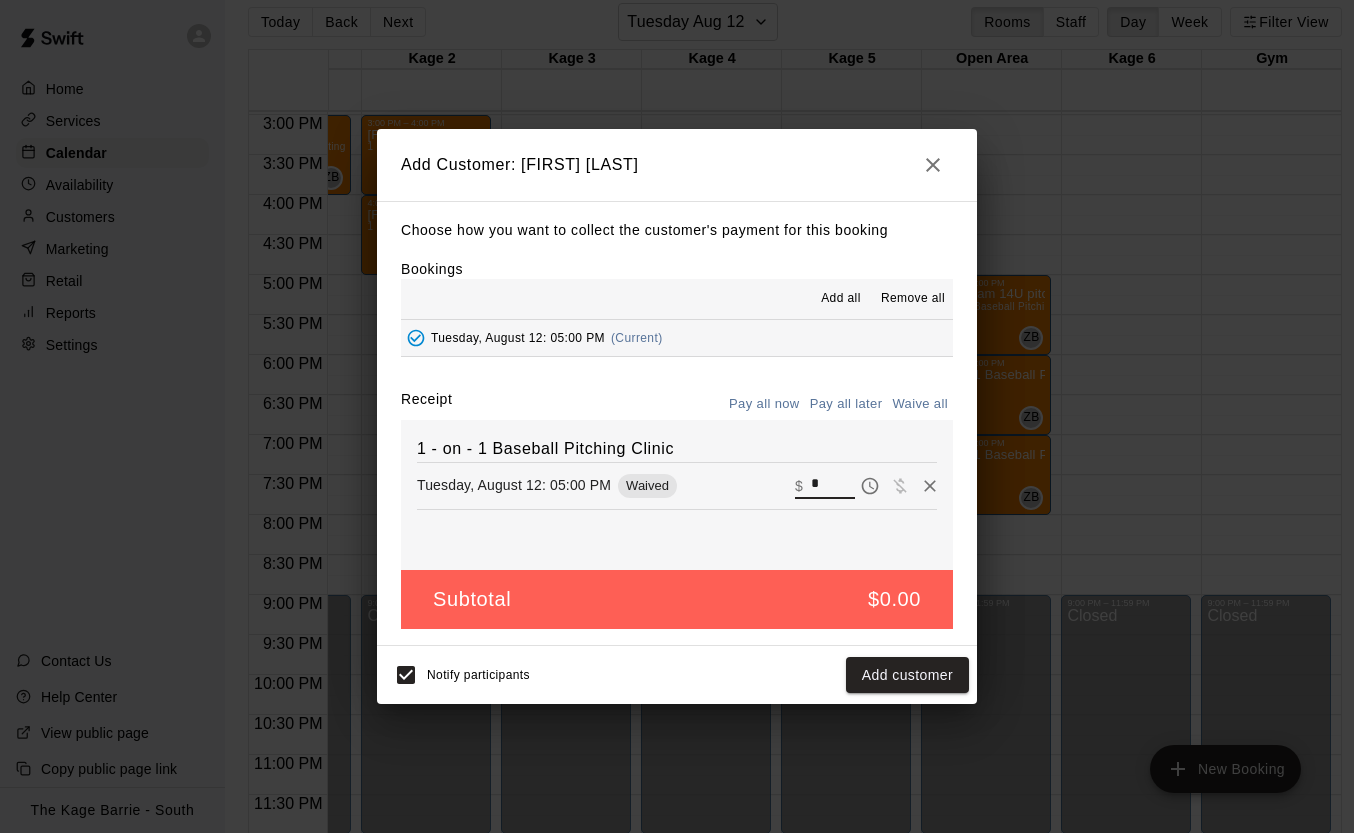 click on "*" at bounding box center (833, 486) 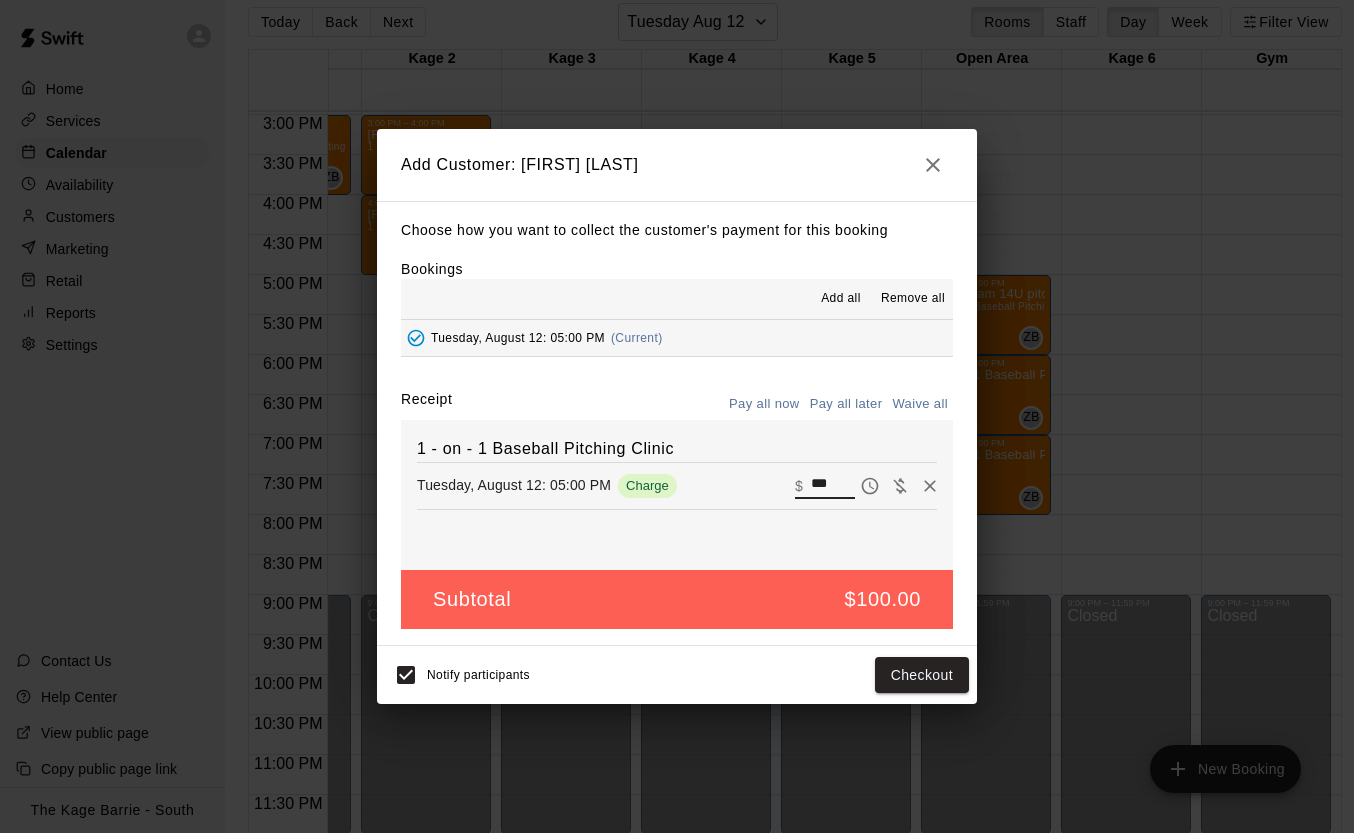 type on "***" 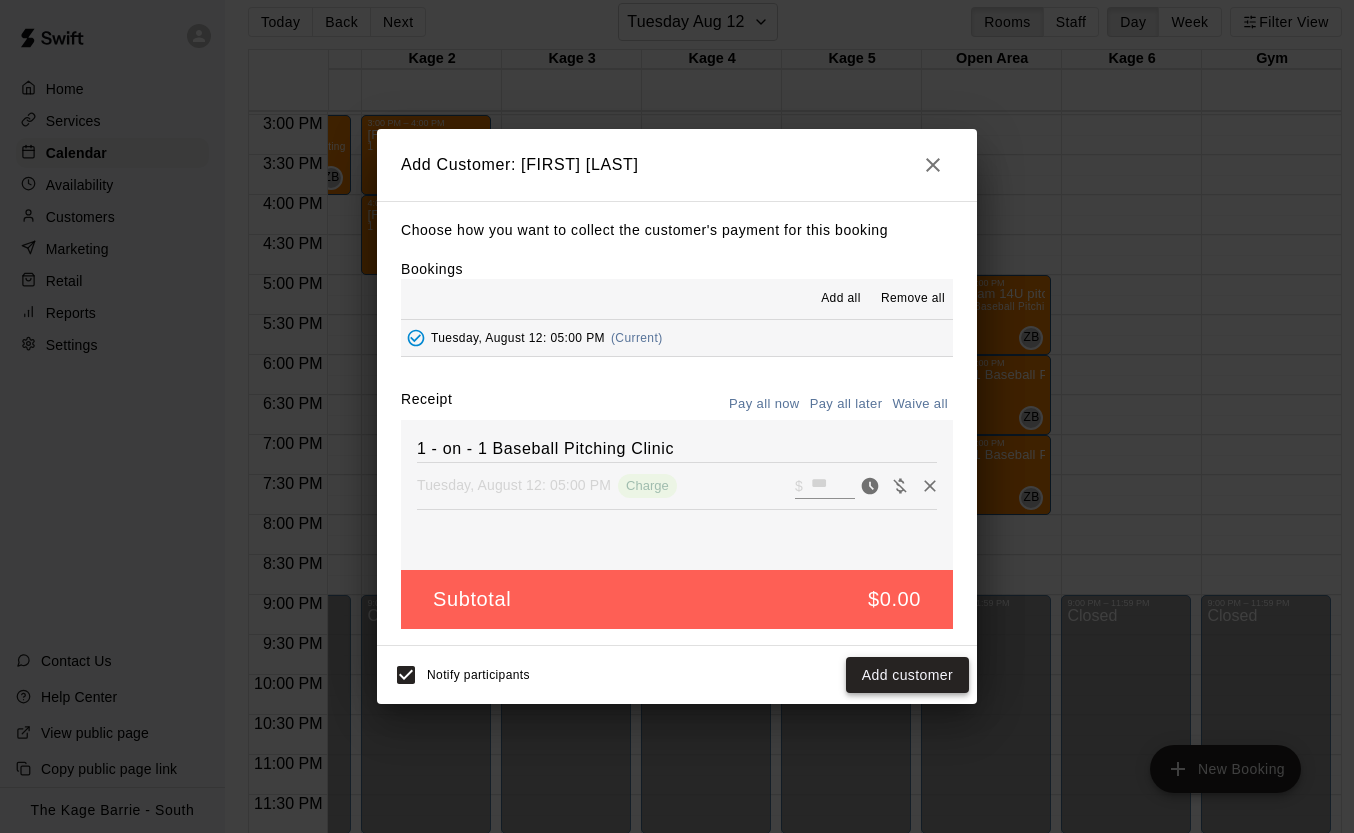 click on "Add customer" at bounding box center (907, 675) 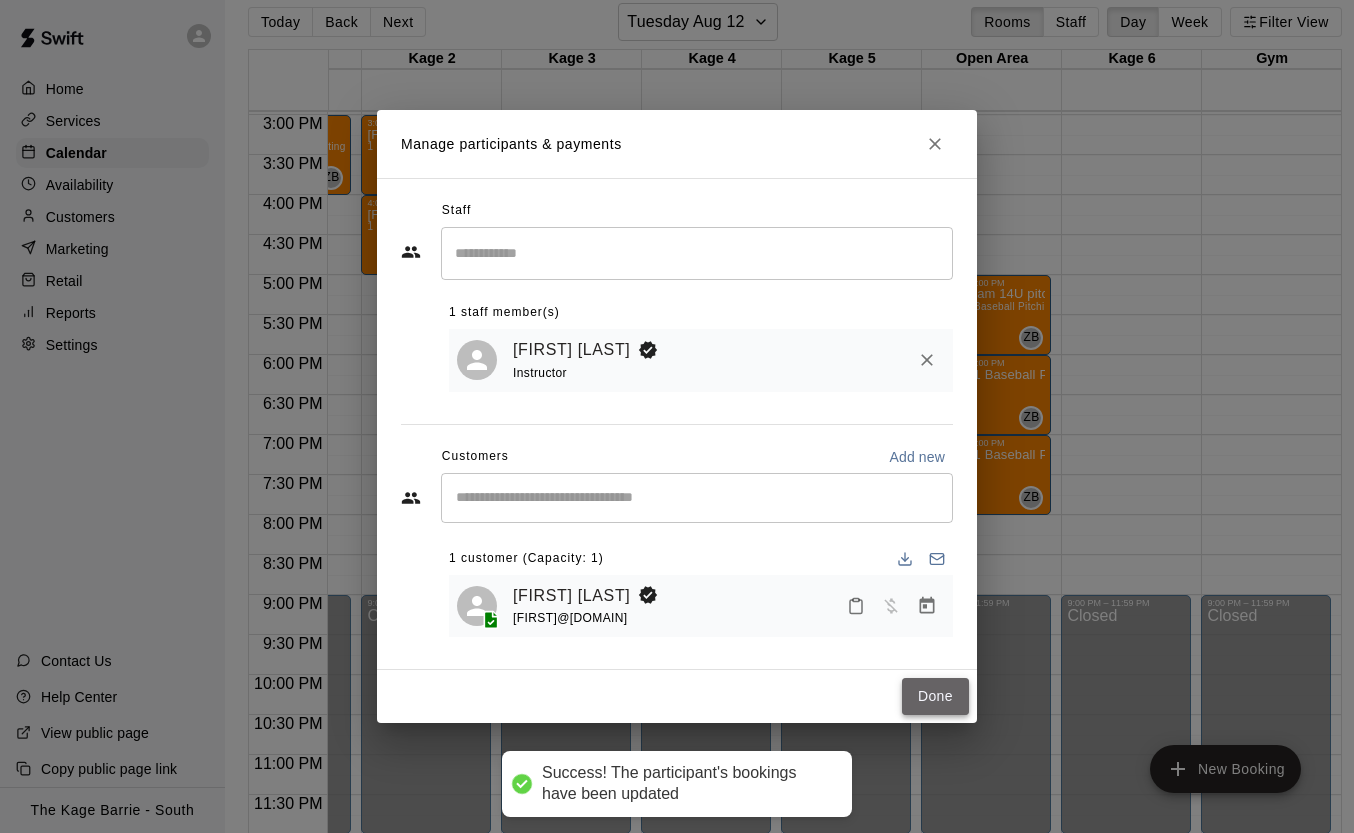click on "Done" at bounding box center [935, 696] 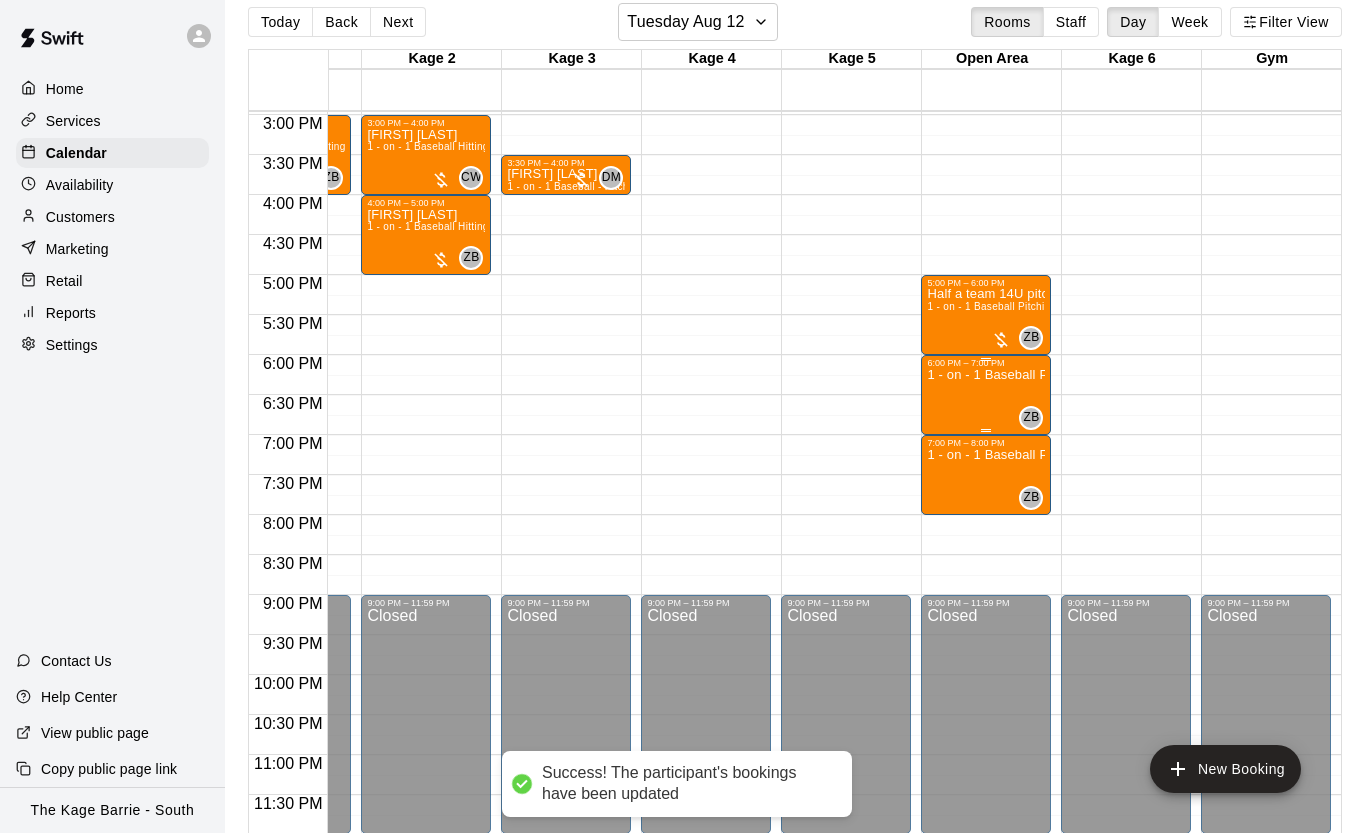 click on "1 - on - 1 Baseball Pitching Clinic" at bounding box center [986, 784] 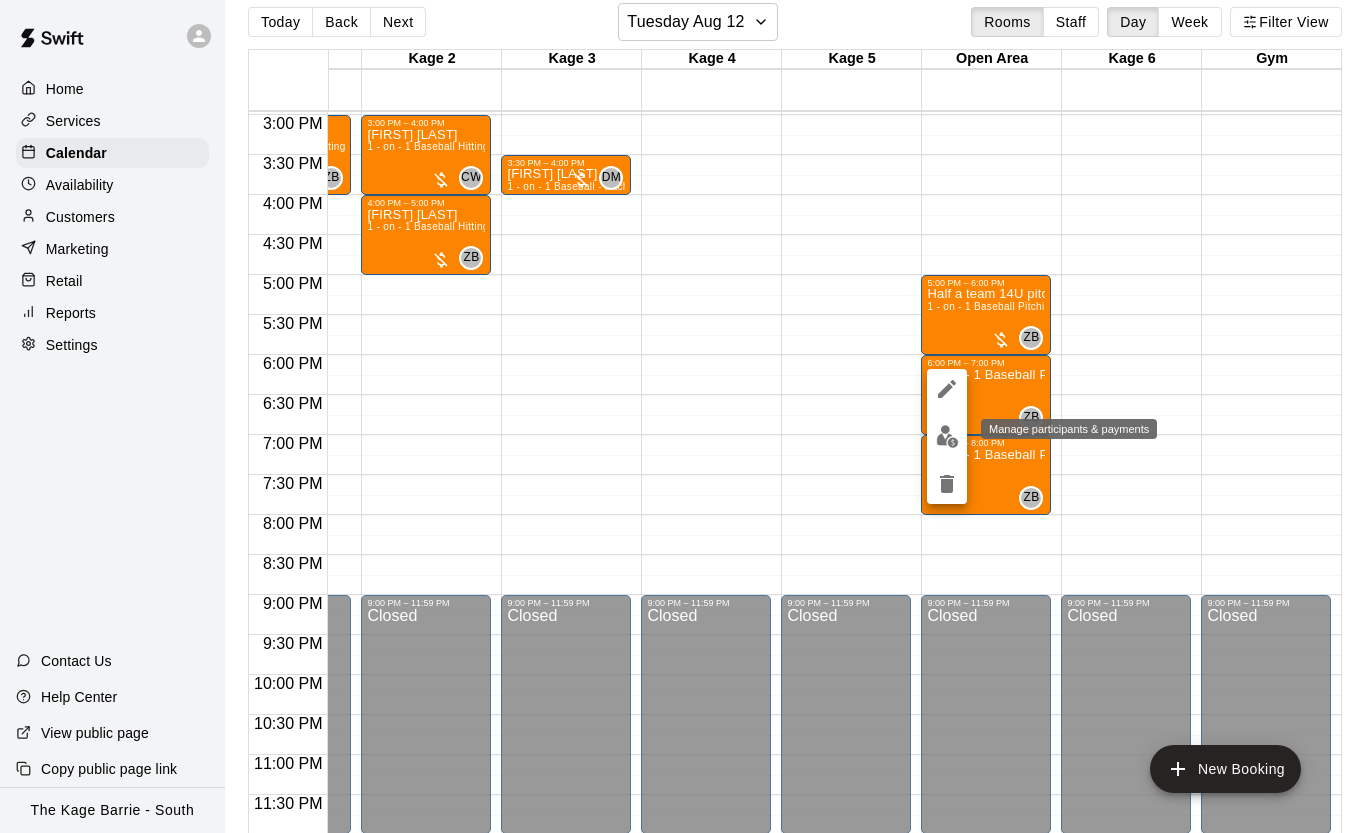 click at bounding box center (947, 436) 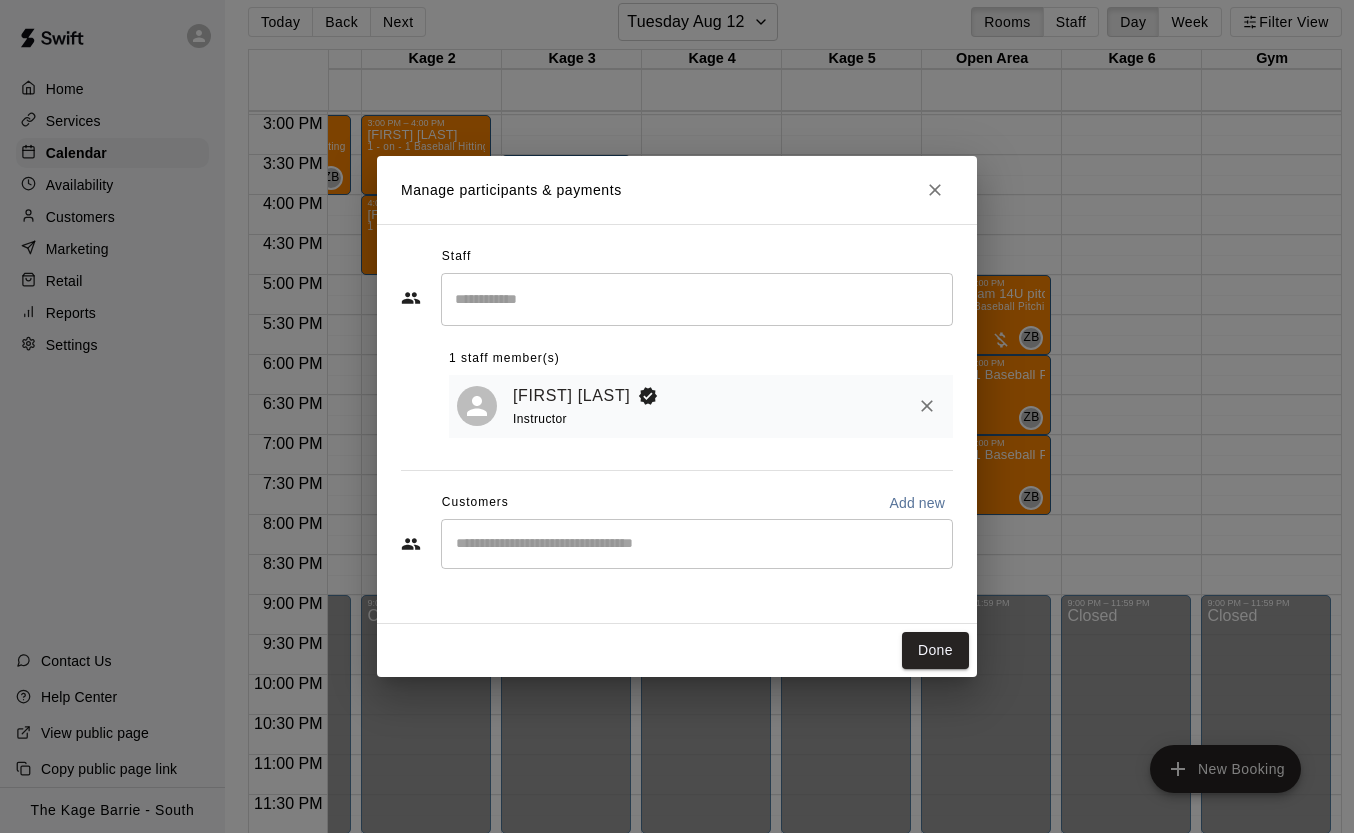 click at bounding box center [697, 544] 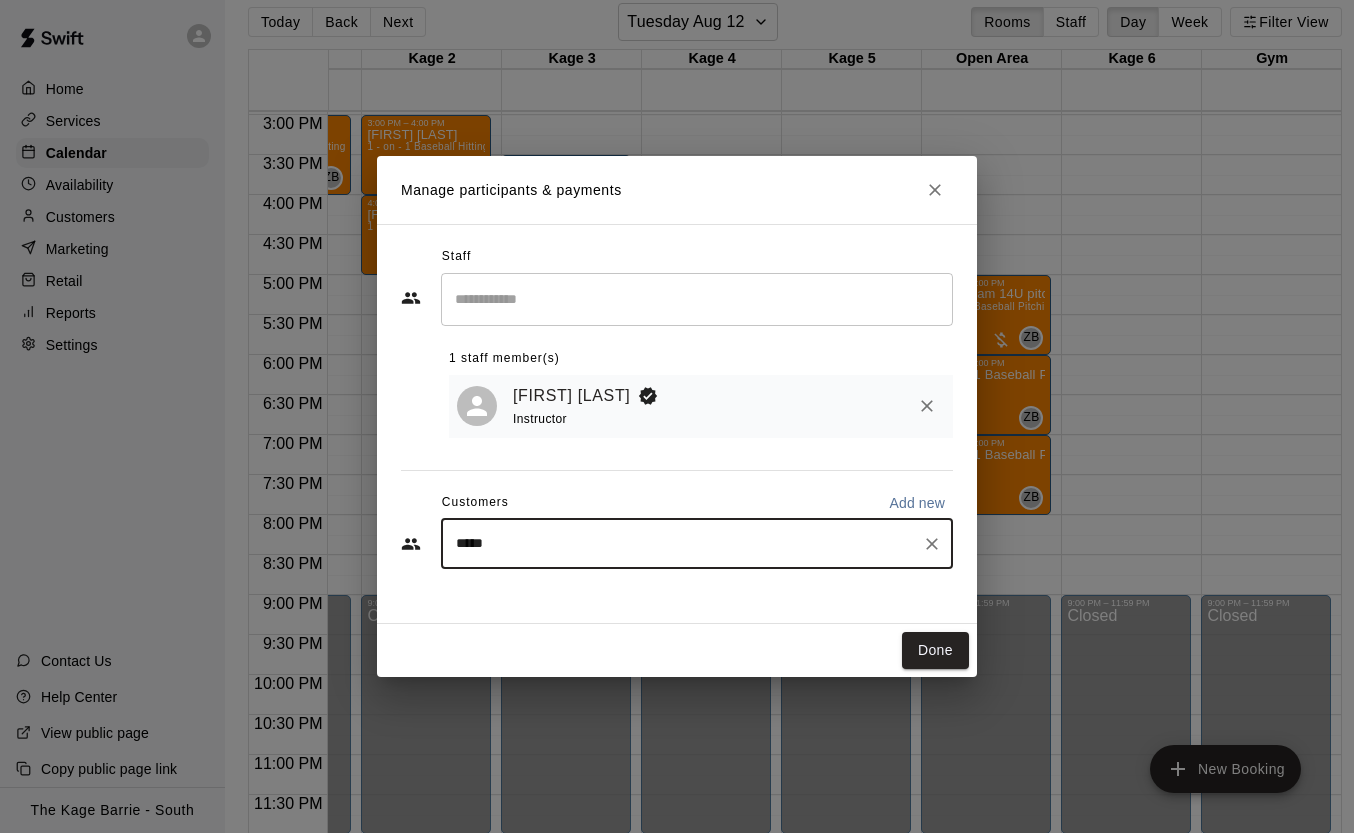 type on "******" 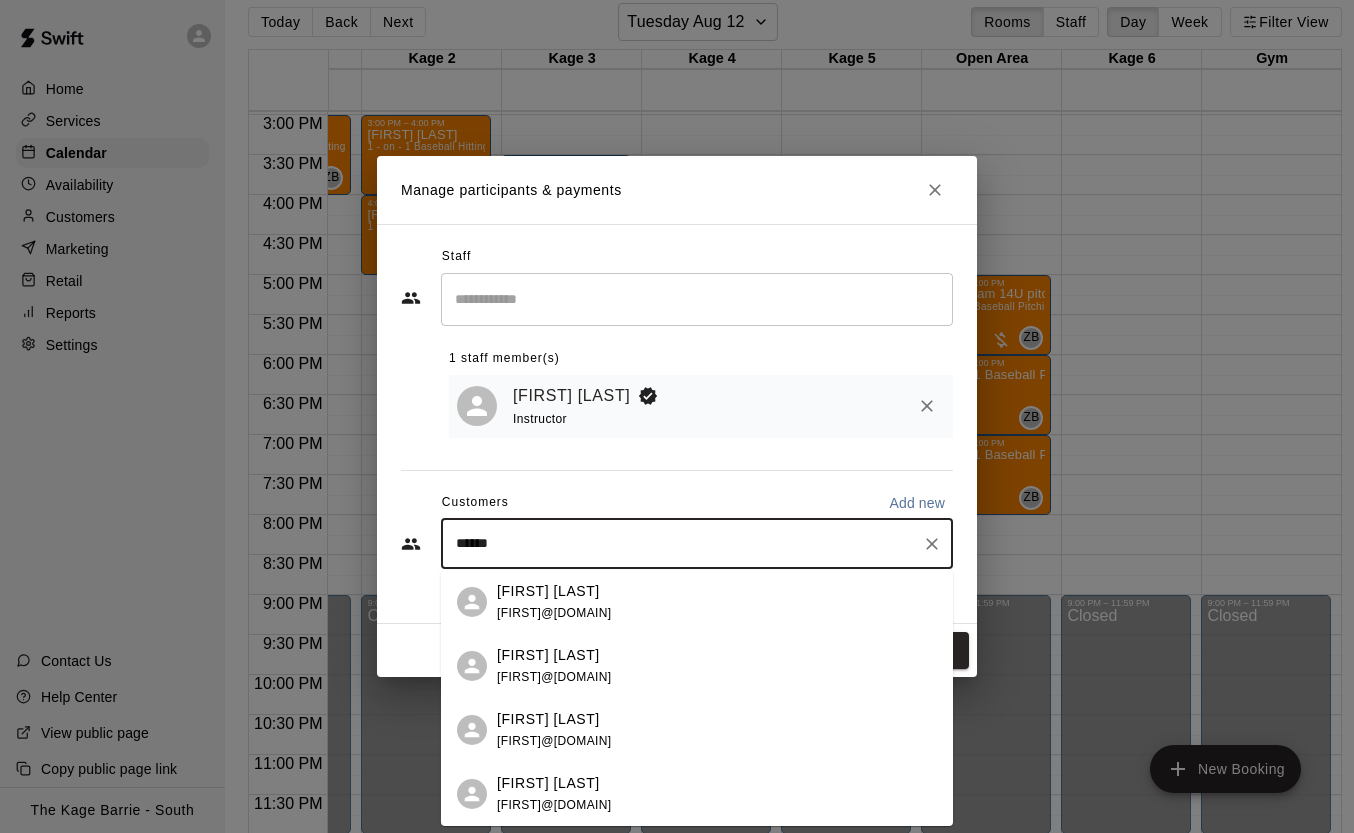 click on "[FIRST] [LAST] [FIRST]@[DOMAIN]" at bounding box center (717, 666) 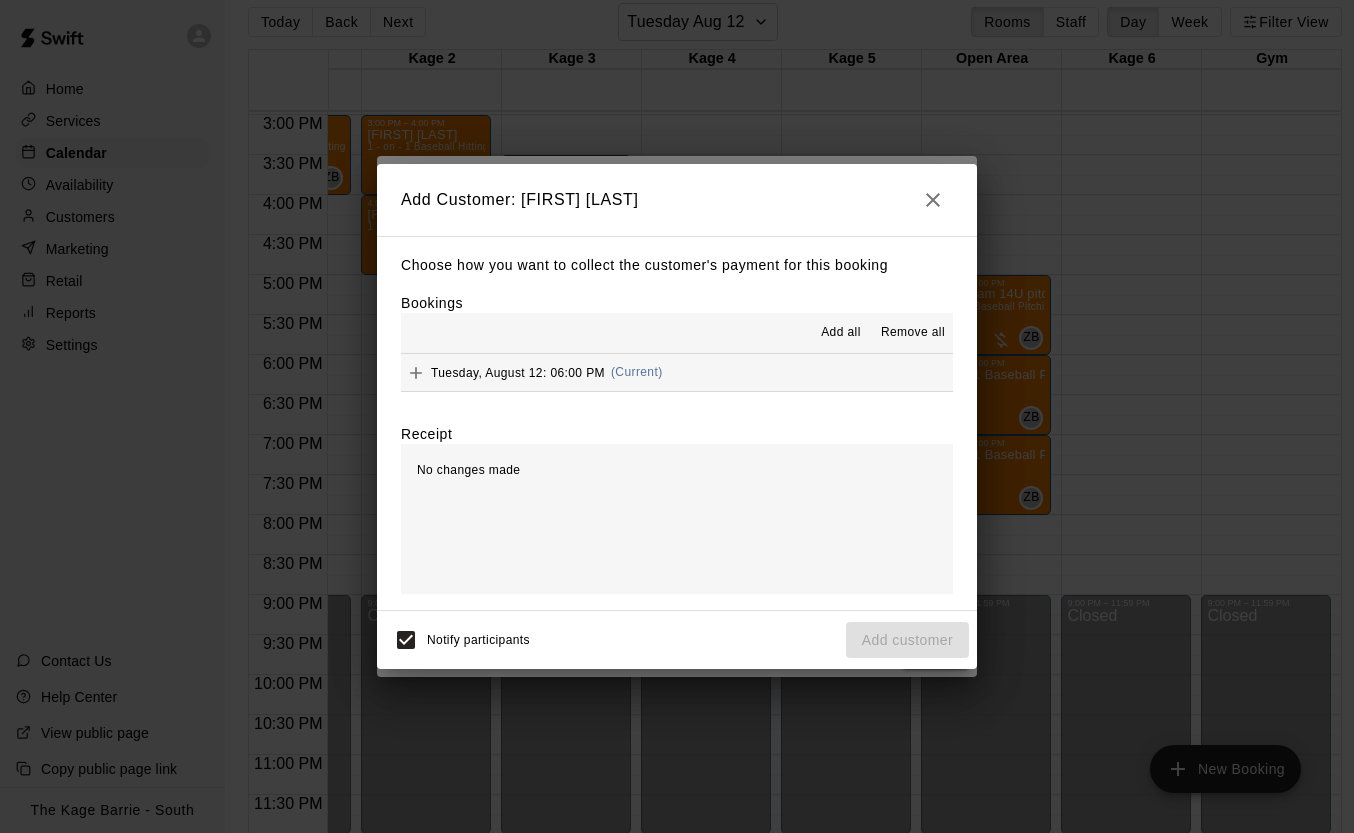 click on "Add all" at bounding box center (841, 333) 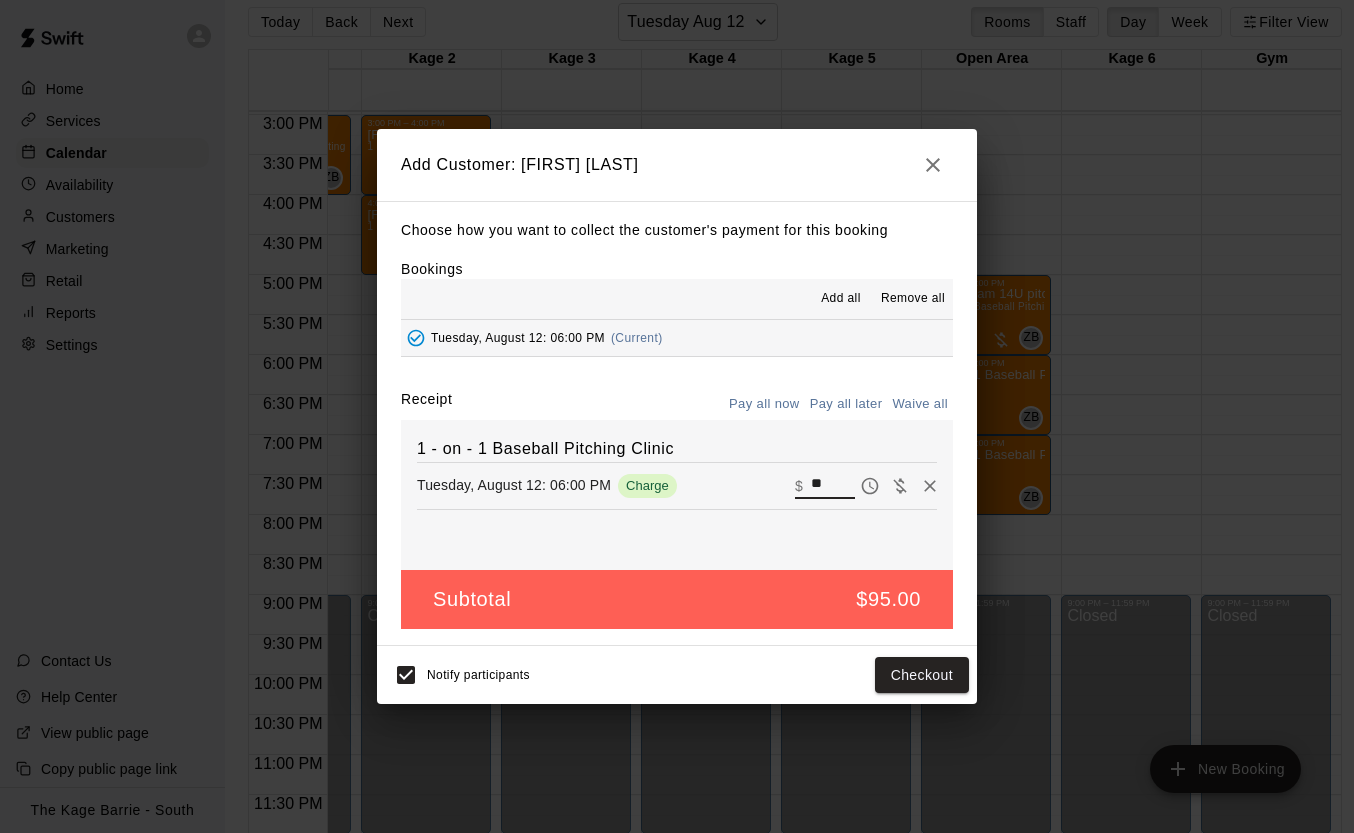 click on "Tuesday, August 12: 06:00 PM Charge ​ $ **" at bounding box center [677, 486] 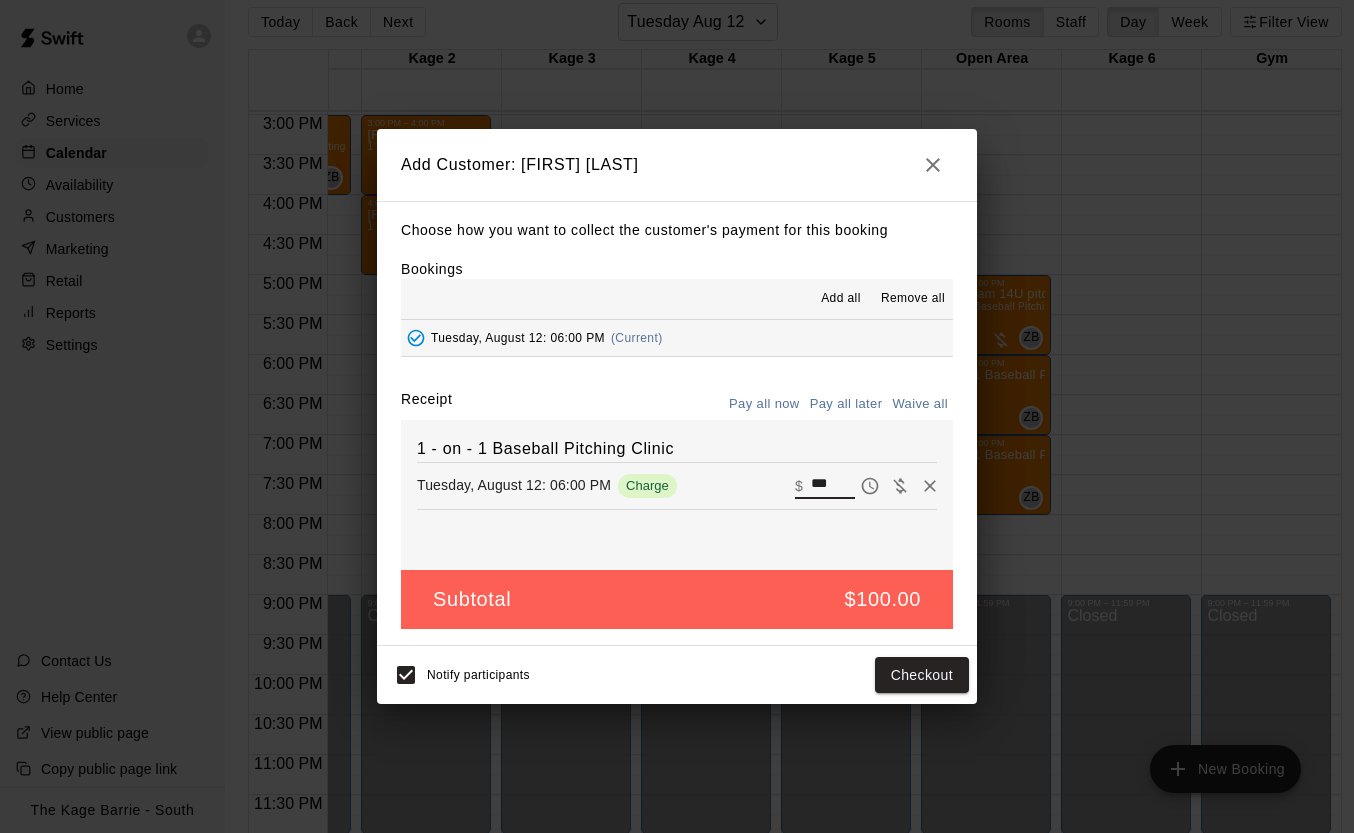 type on "***" 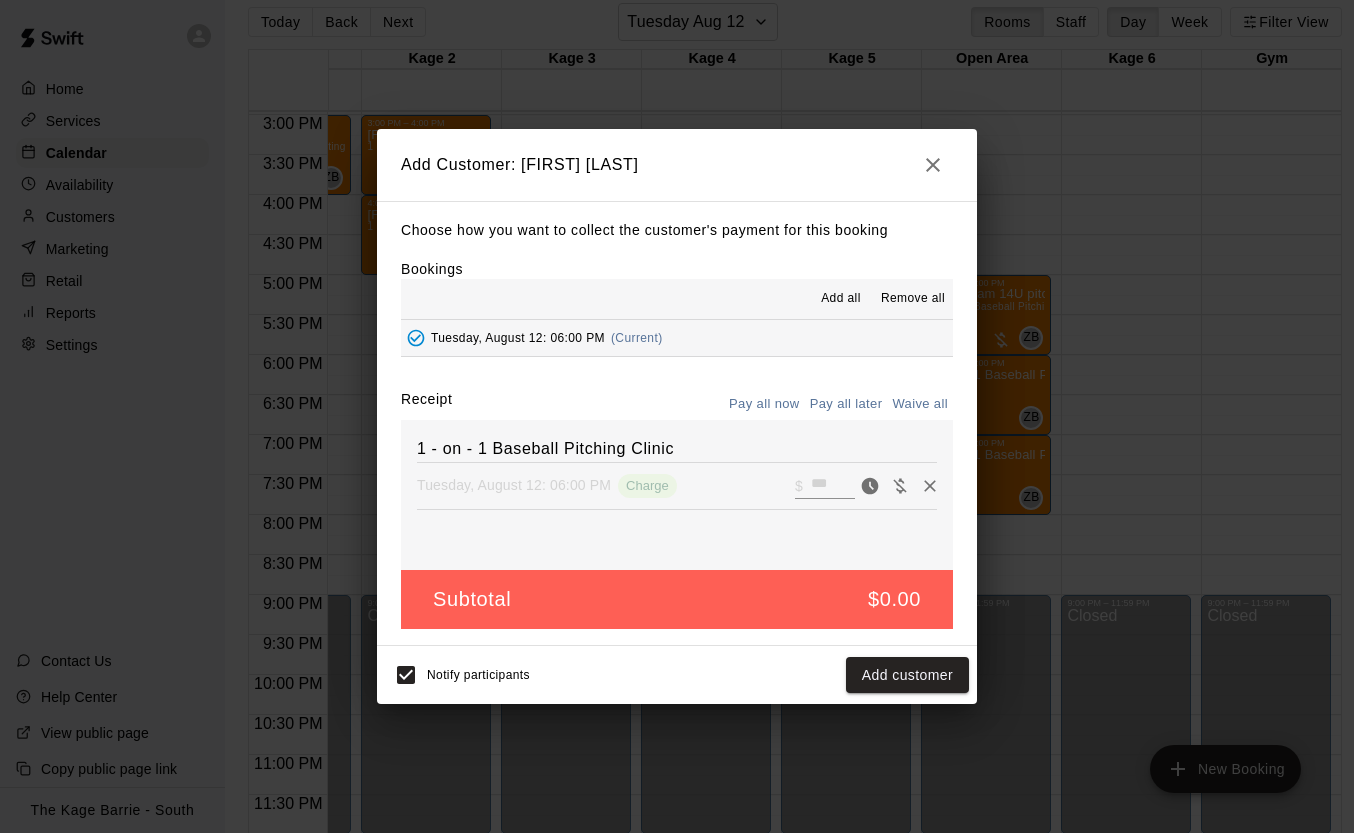 click on "Add customer" at bounding box center (907, 675) 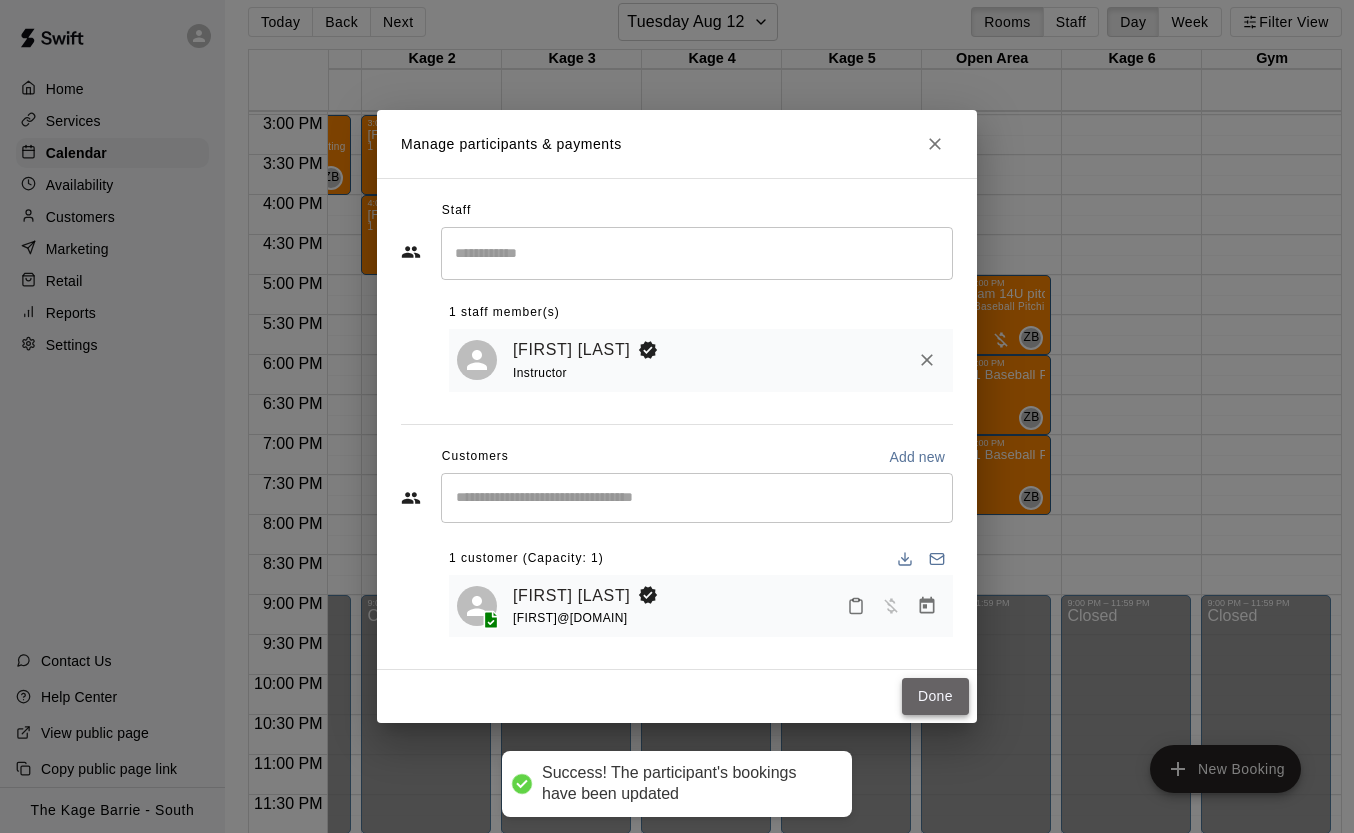 click on "Done" at bounding box center [935, 696] 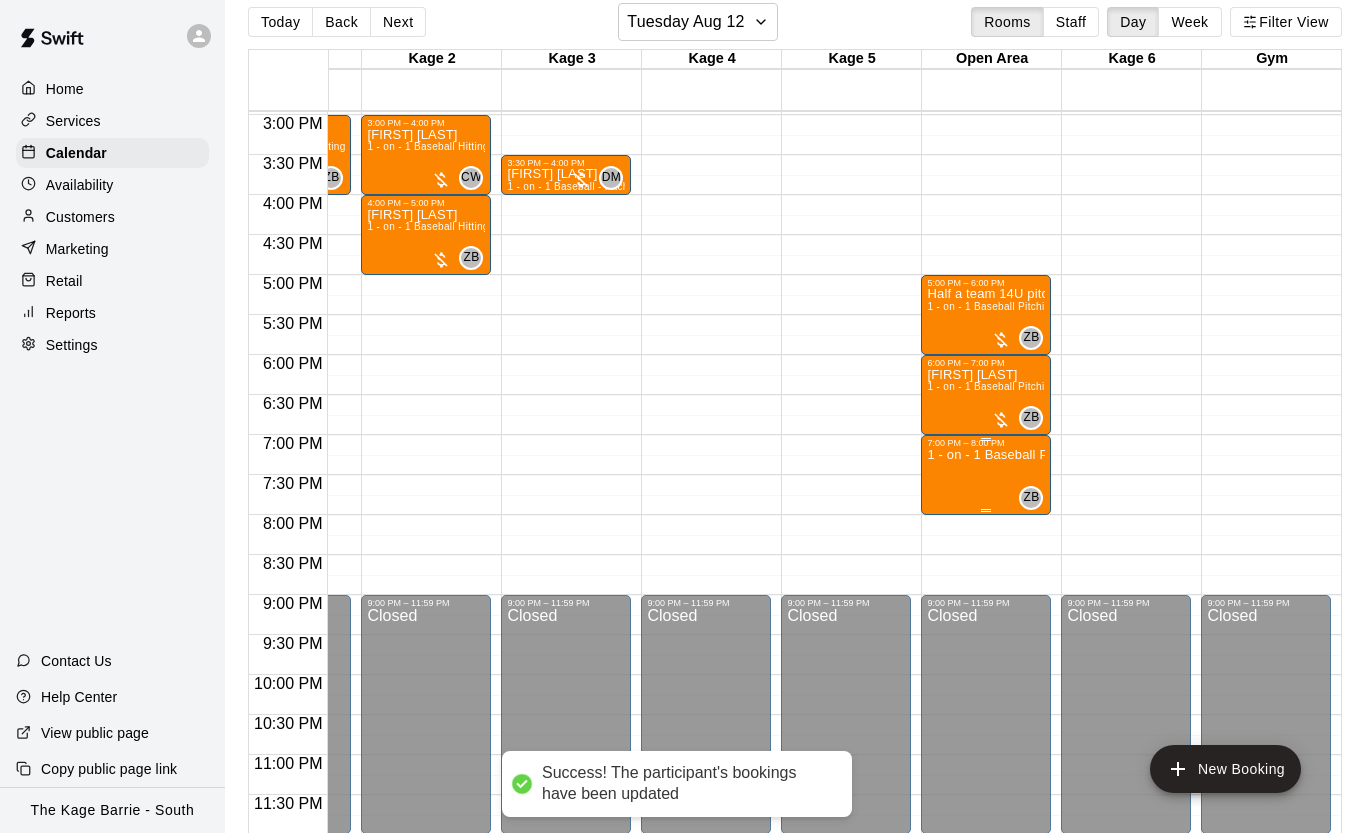 click on "1 - on - 1 Baseball Pitching Clinic" at bounding box center [986, 864] 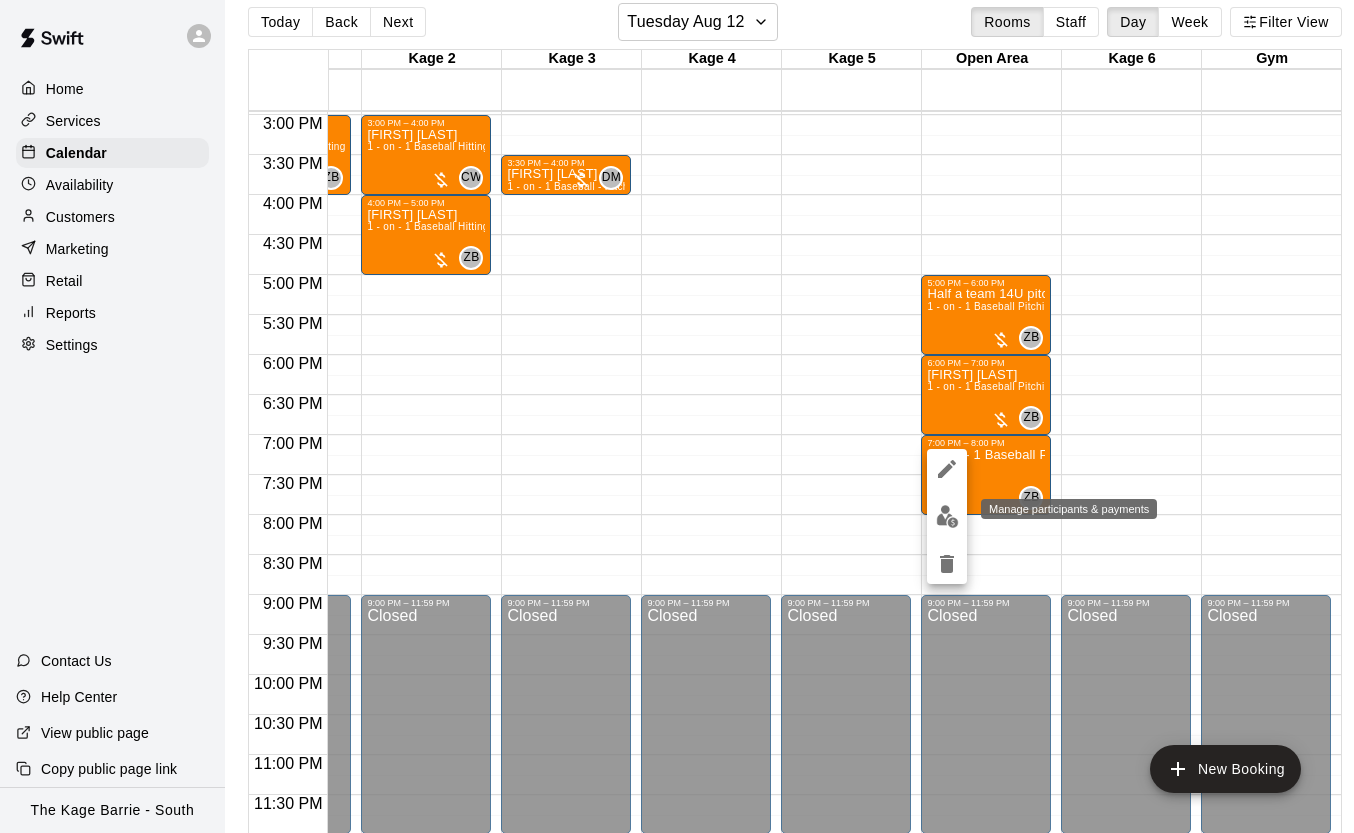 click at bounding box center (947, 516) 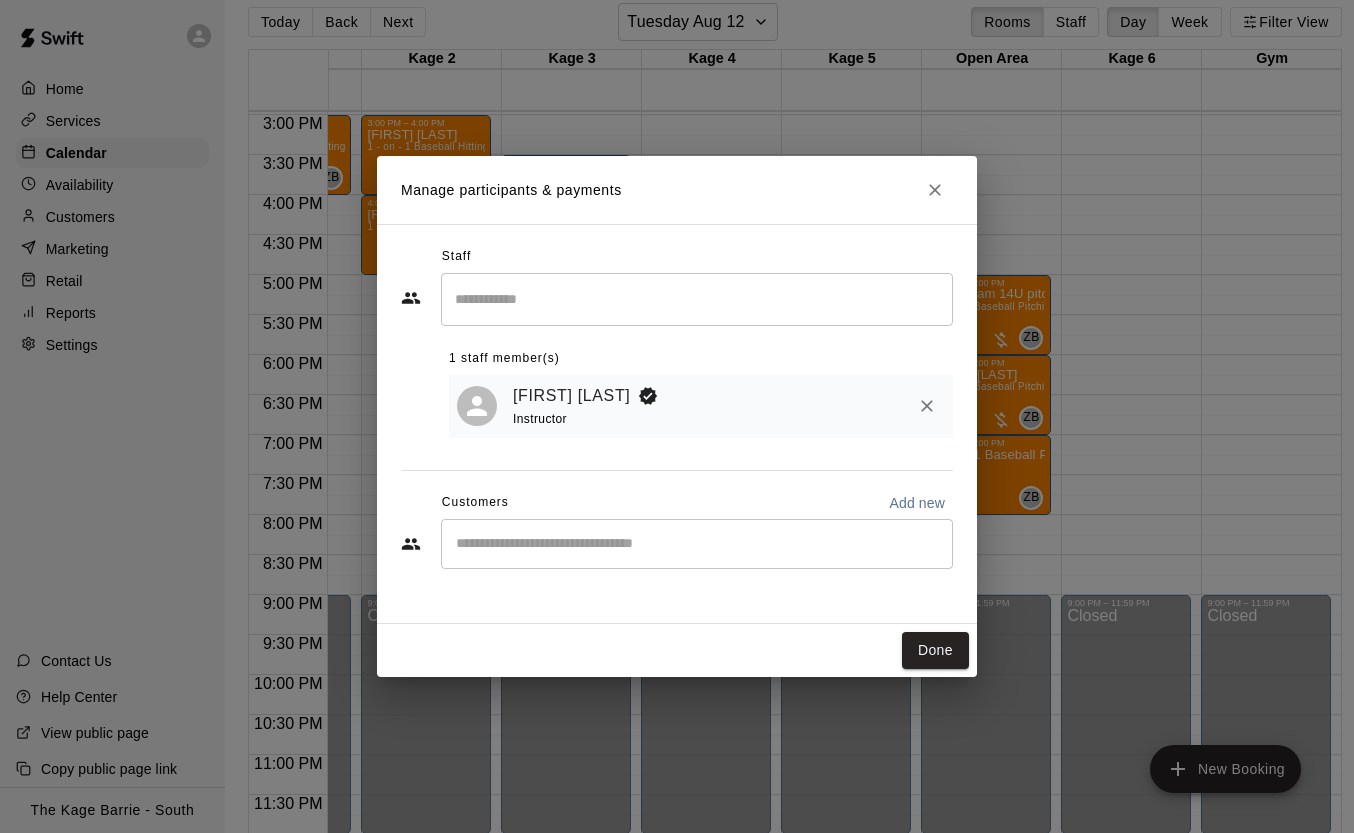click at bounding box center [697, 544] 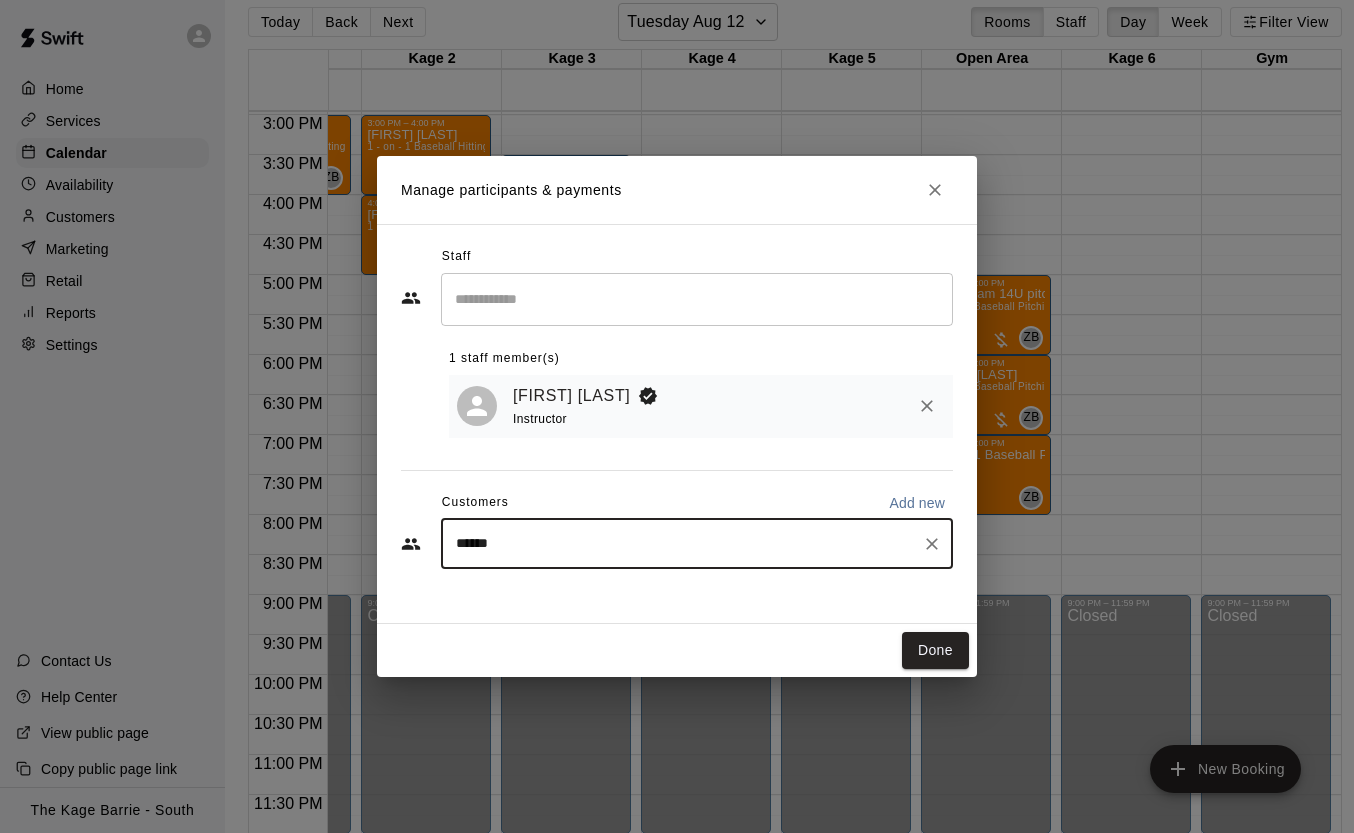 type on "*******" 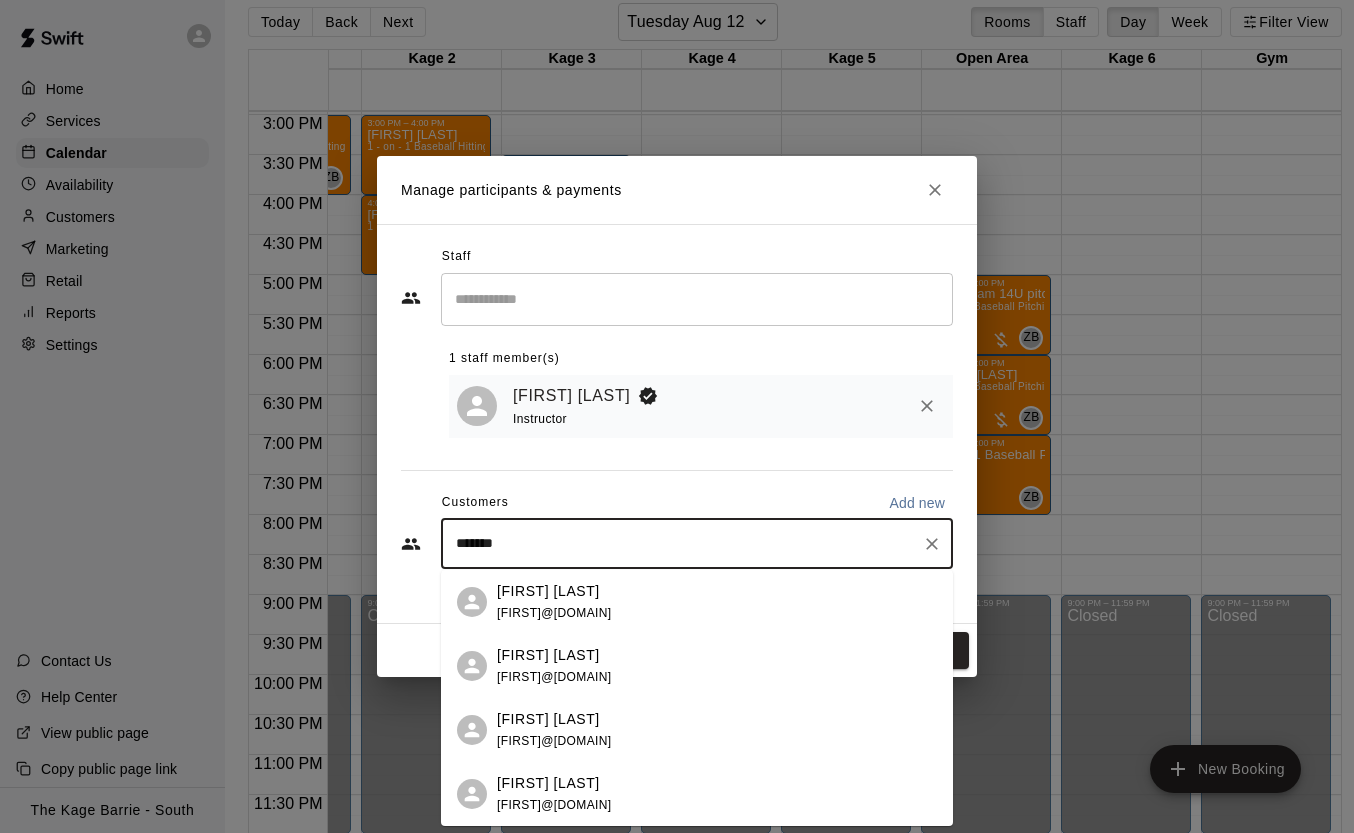 click on "[FIRST] [LAST] [FIRST]@[DOMAIN]" at bounding box center [554, 666] 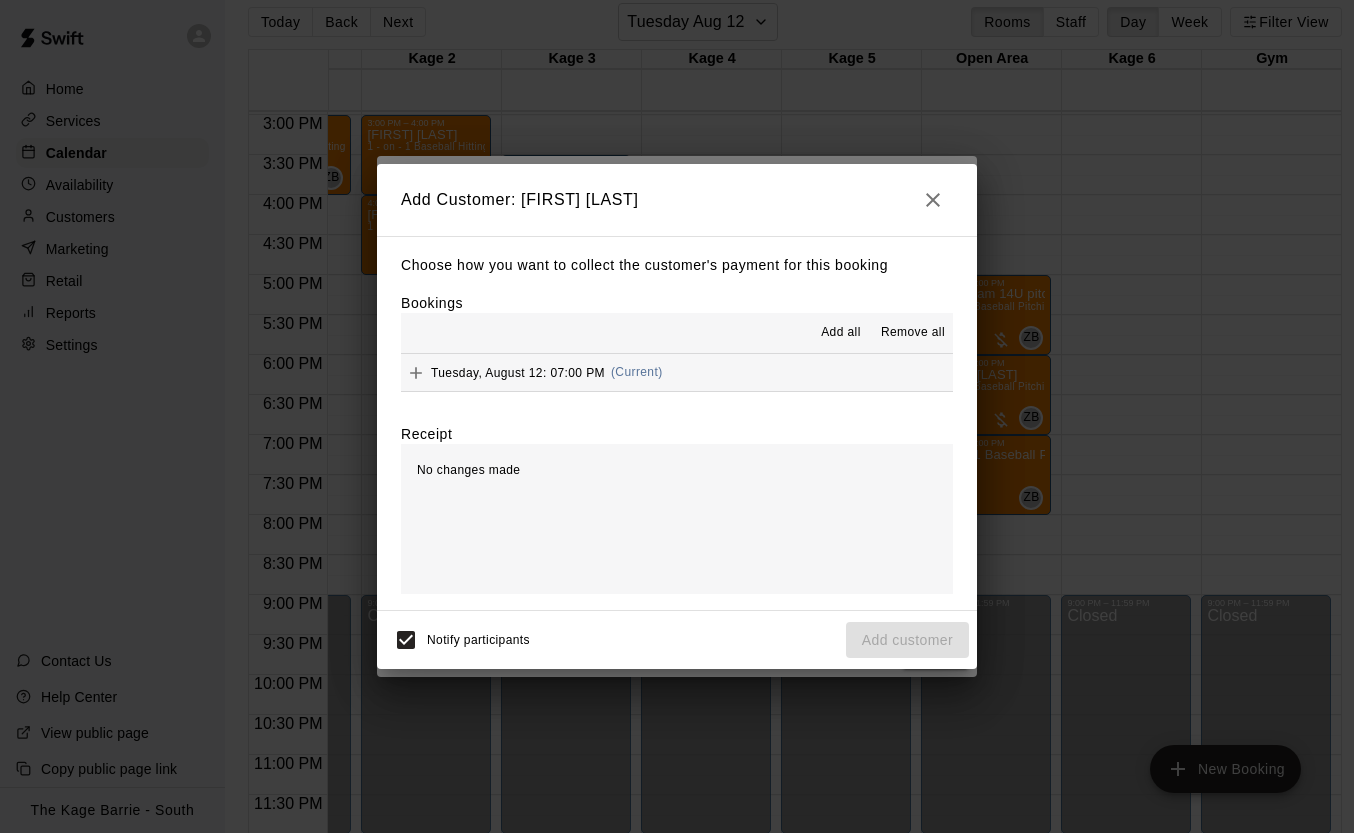 click on "Add all" at bounding box center [841, 333] 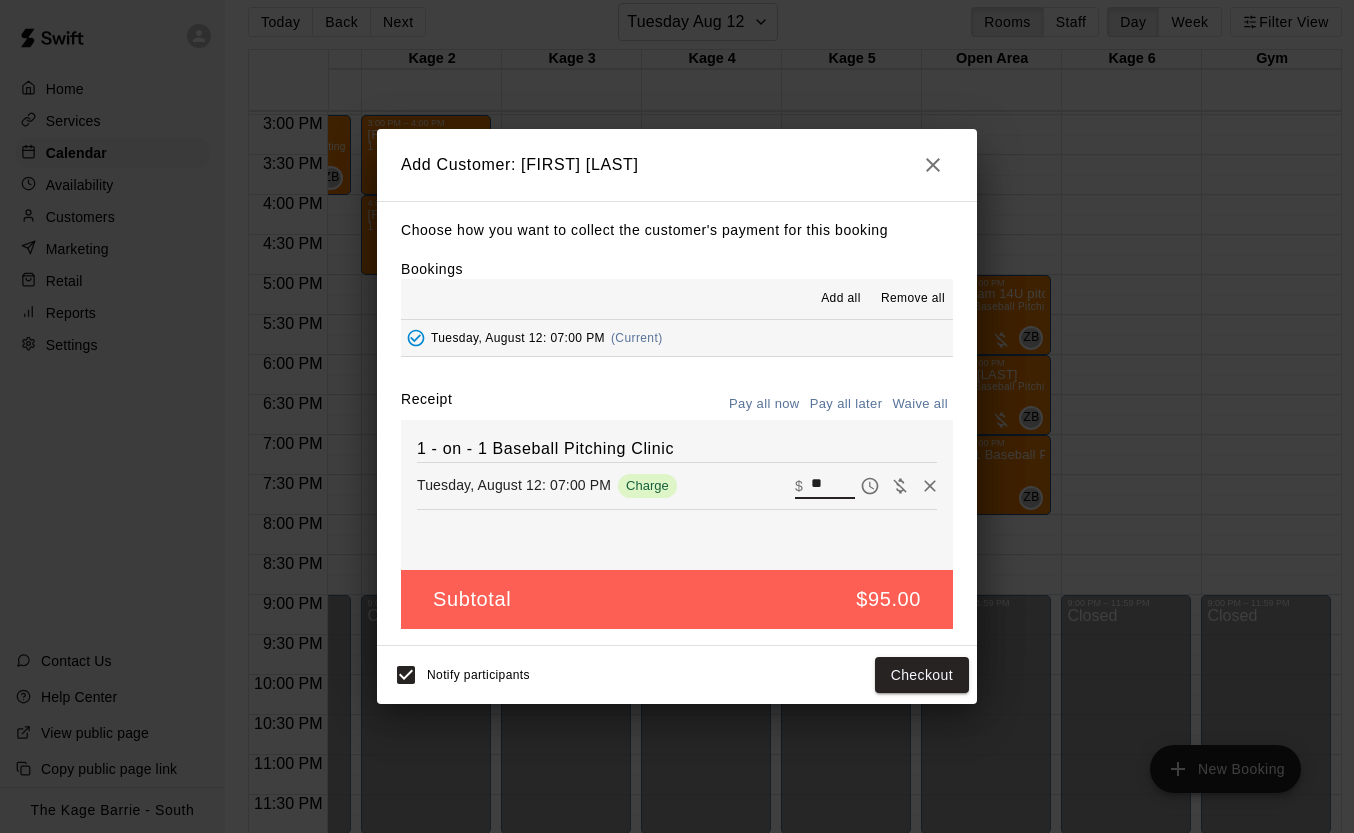 drag, startPoint x: 832, startPoint y: 487, endPoint x: 775, endPoint y: 485, distance: 57.035076 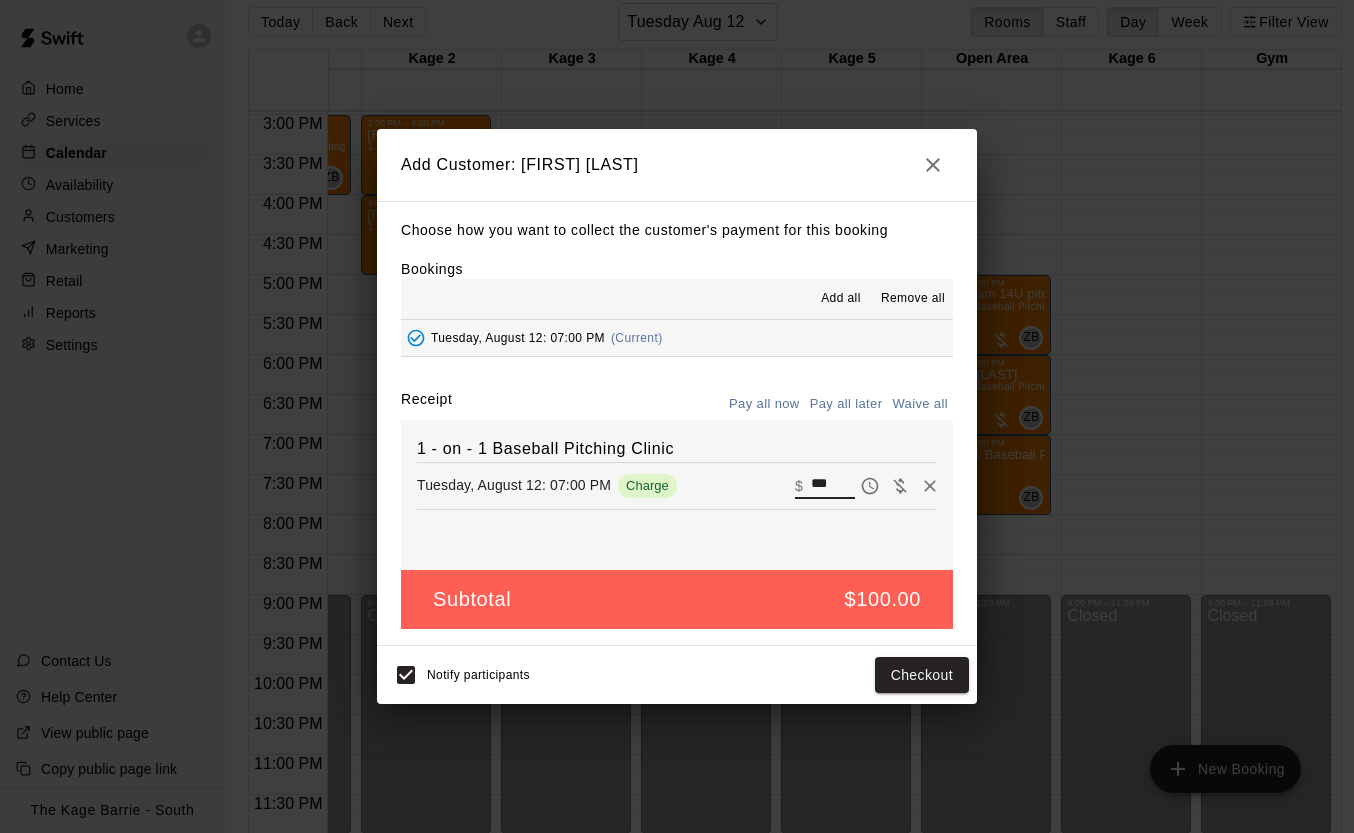 type on "***" 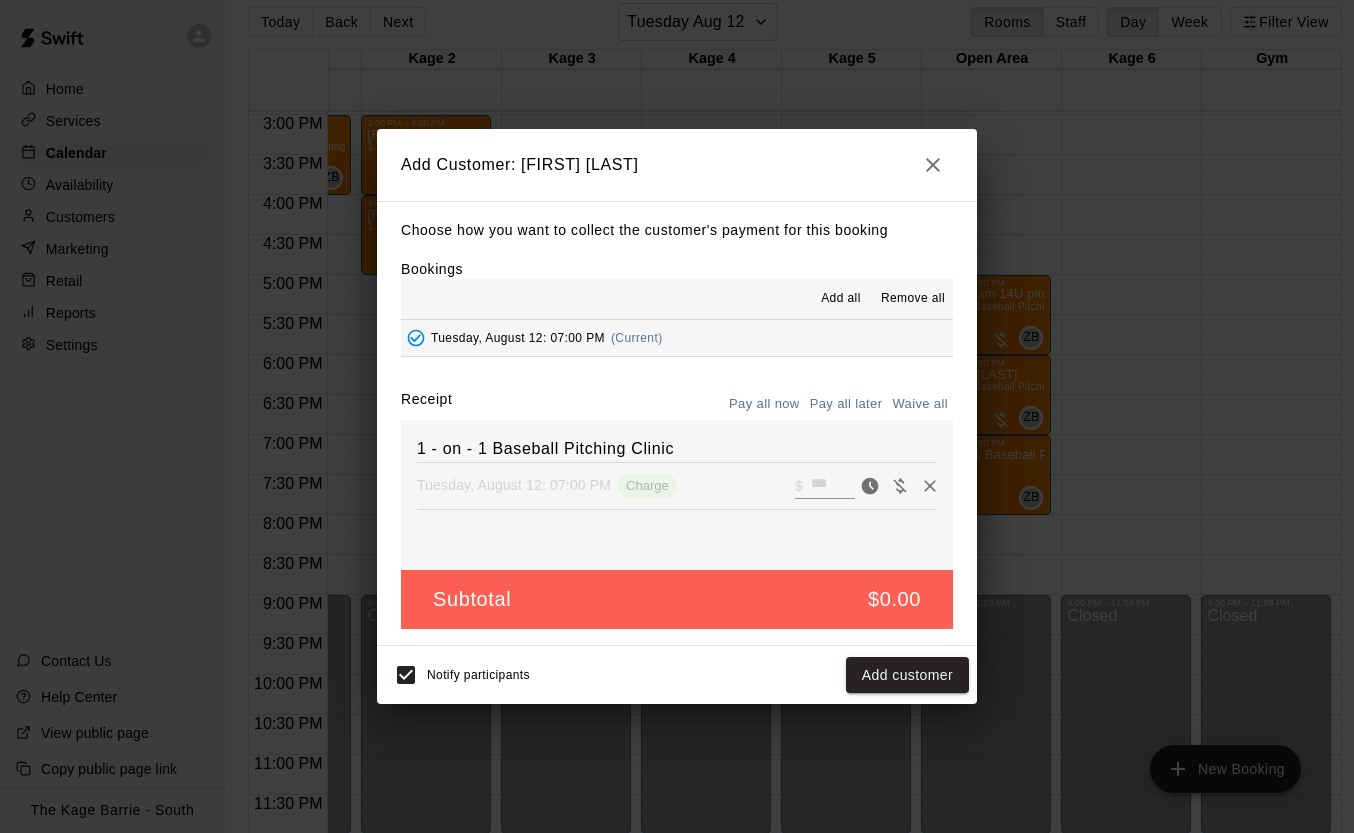 click on "Add customer" at bounding box center [907, 675] 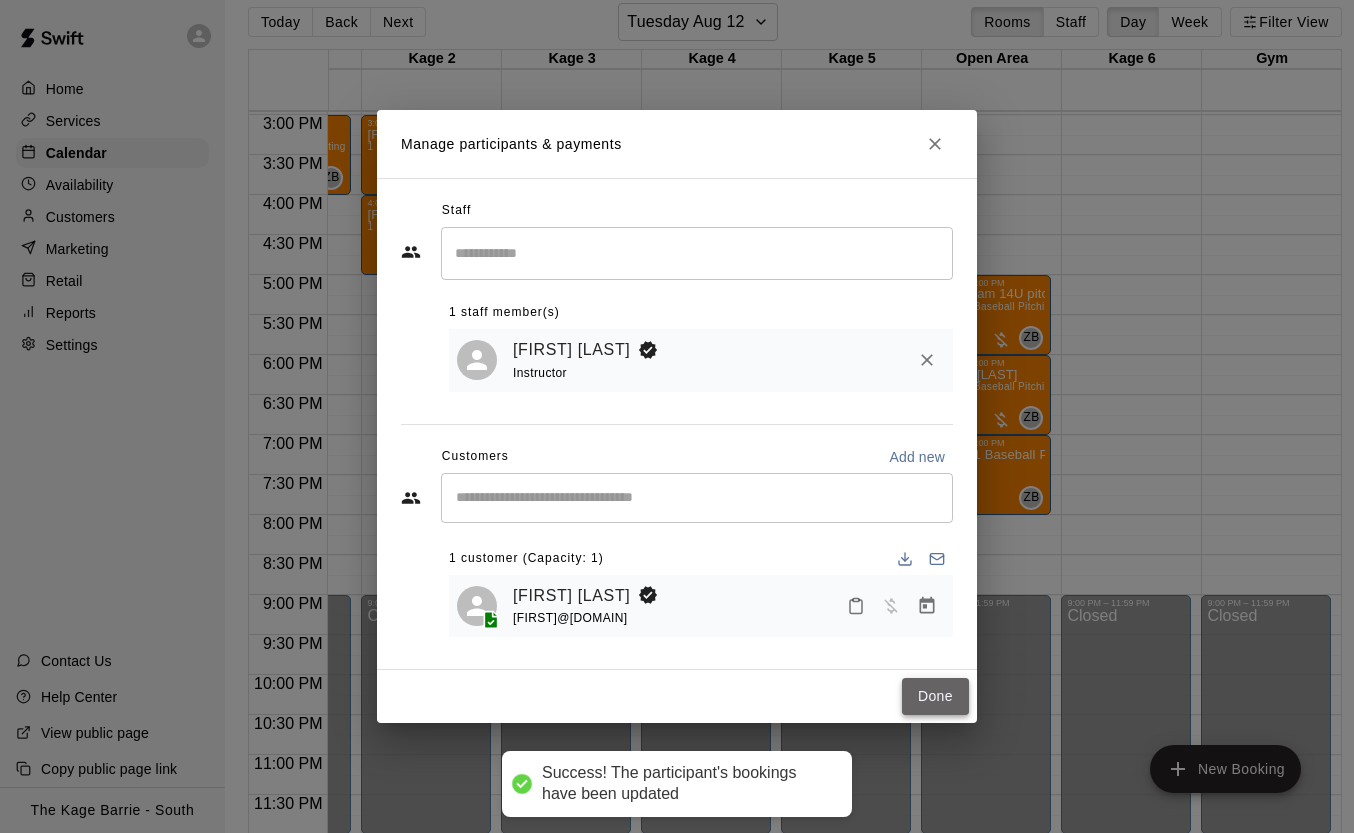 click on "Done" at bounding box center [935, 696] 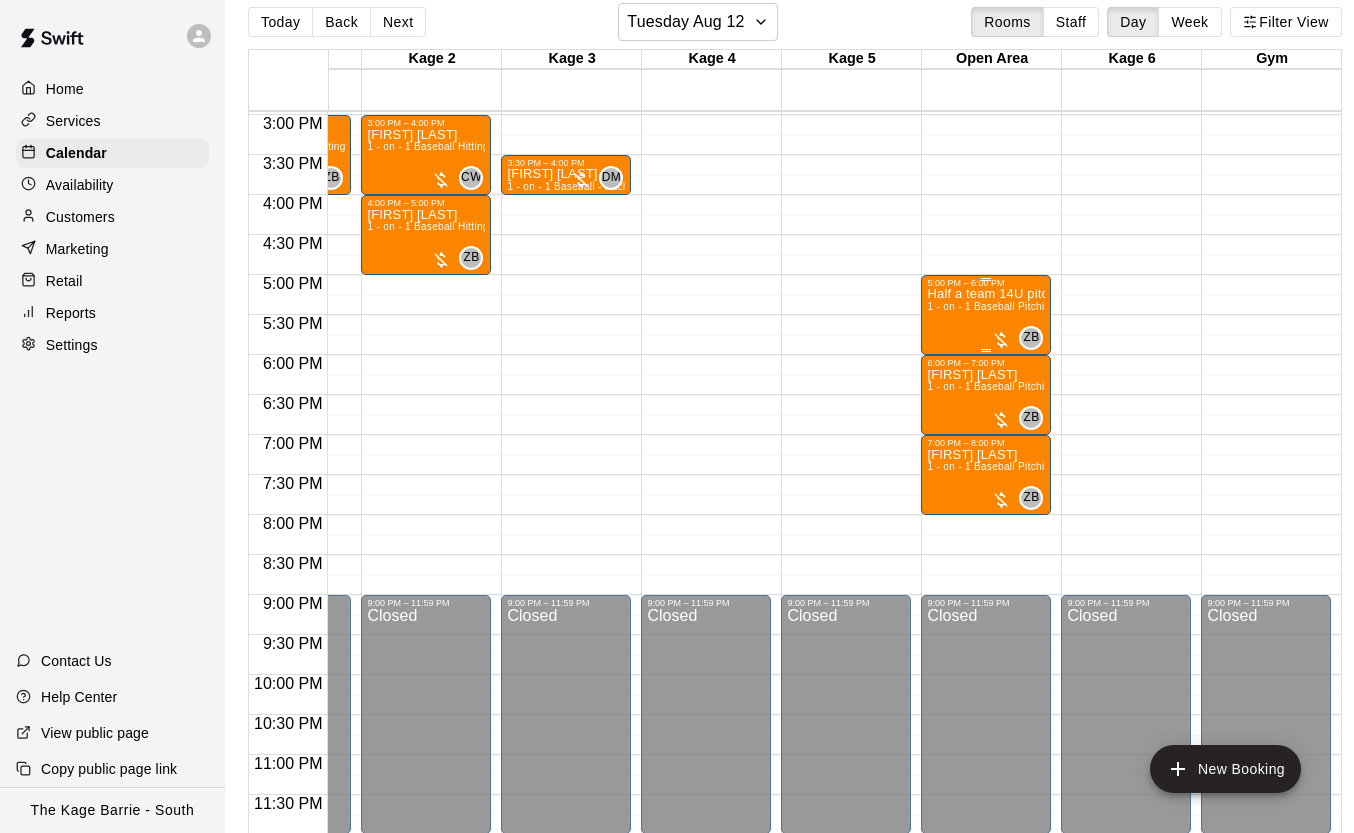click on "1 - on - 1 Baseball Pitching Clinic" at bounding box center [1006, 306] 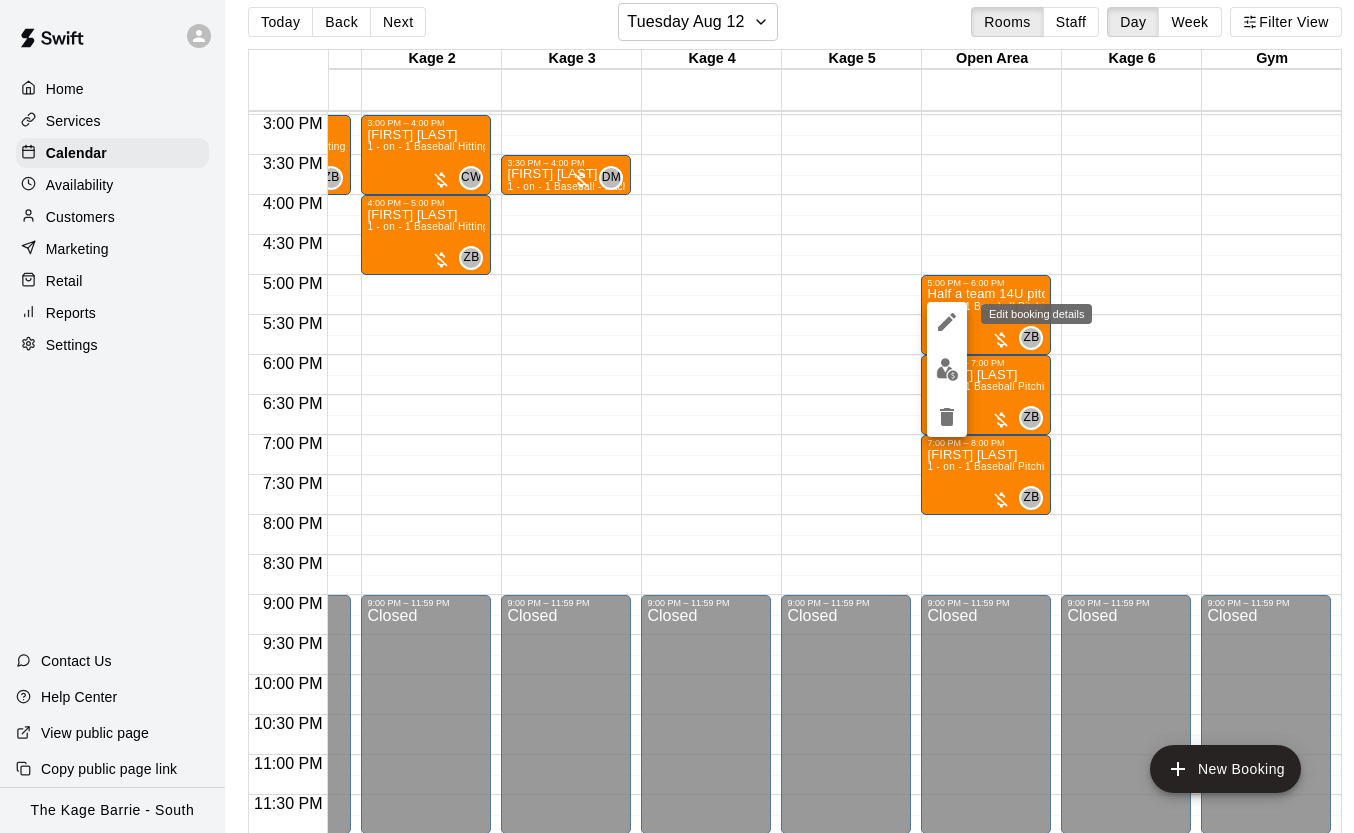 click 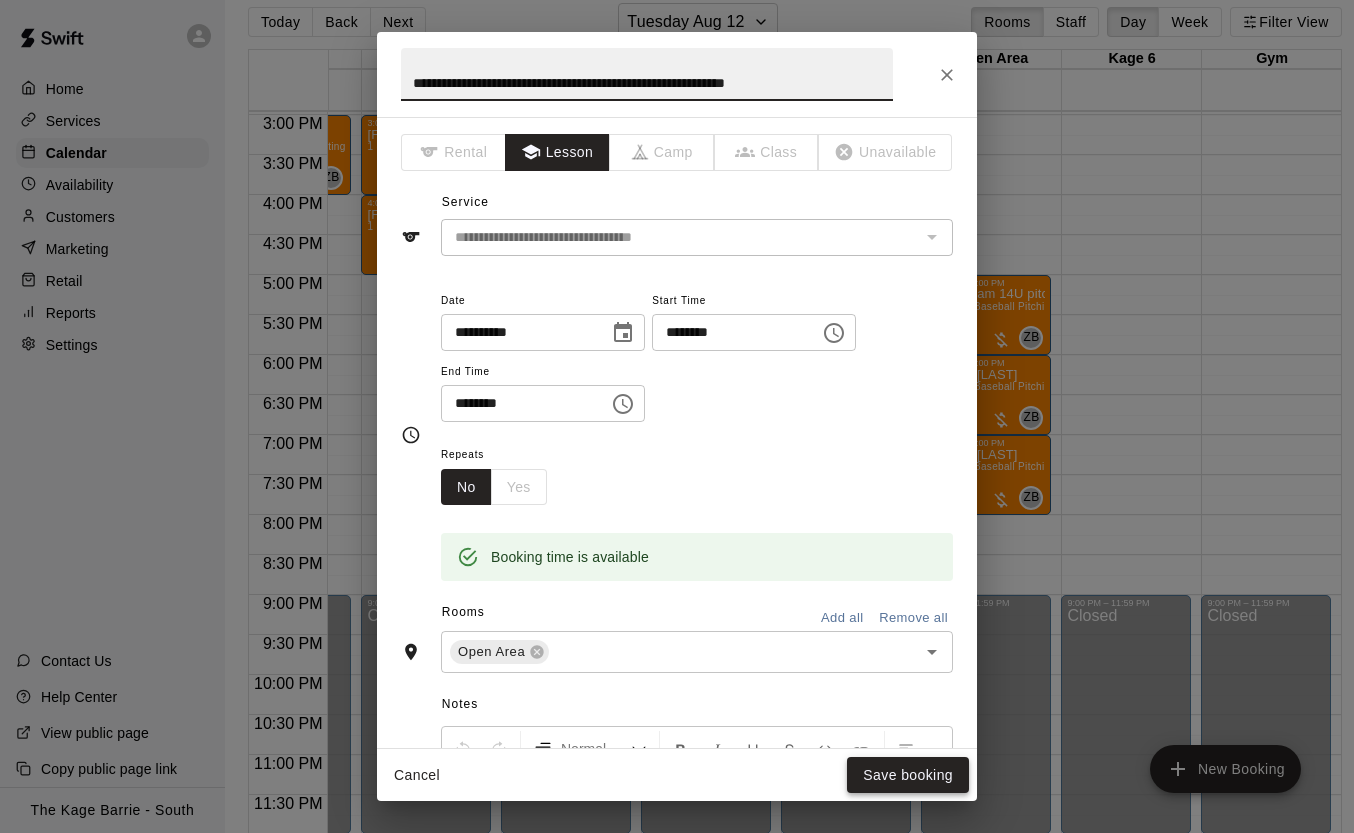 type on "**********" 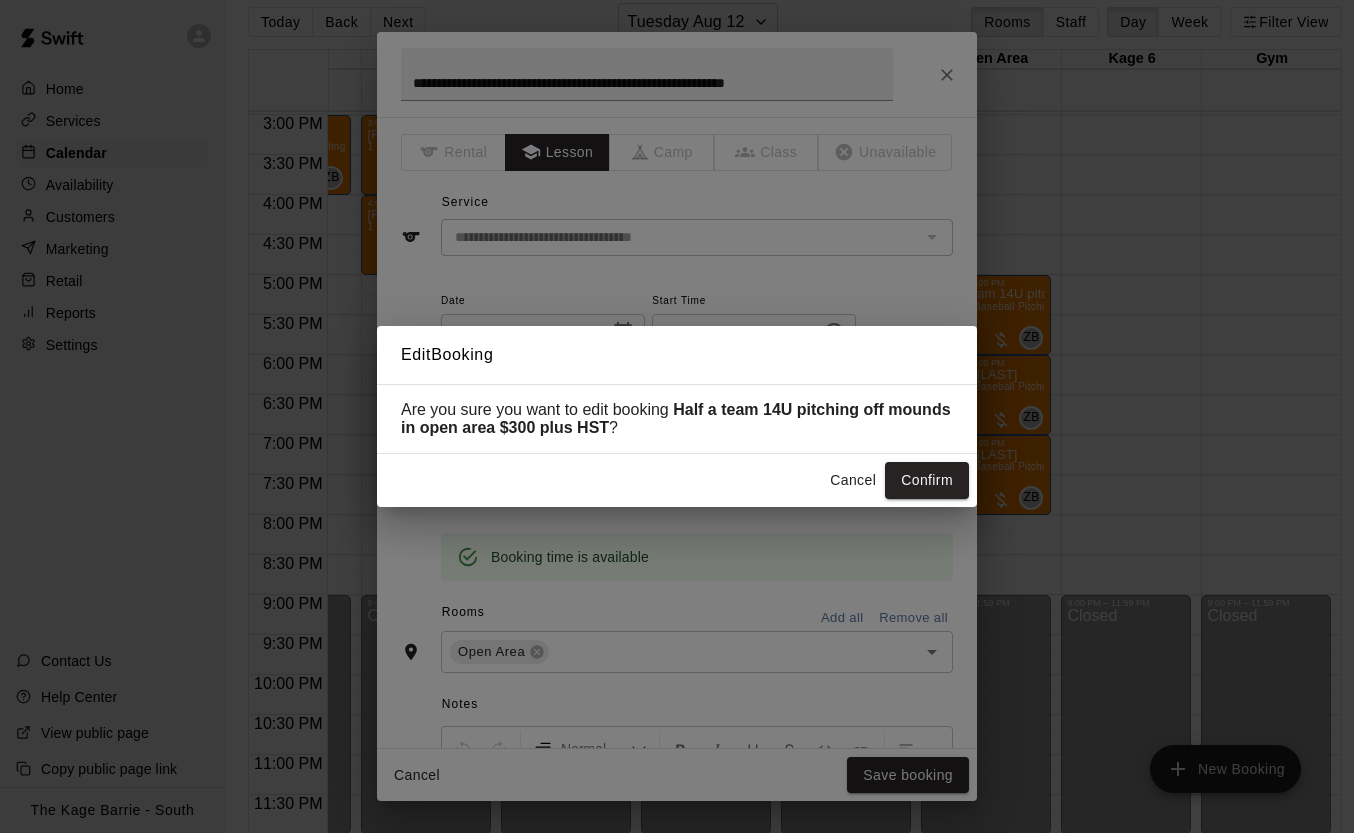 click on "Confirm" at bounding box center (927, 480) 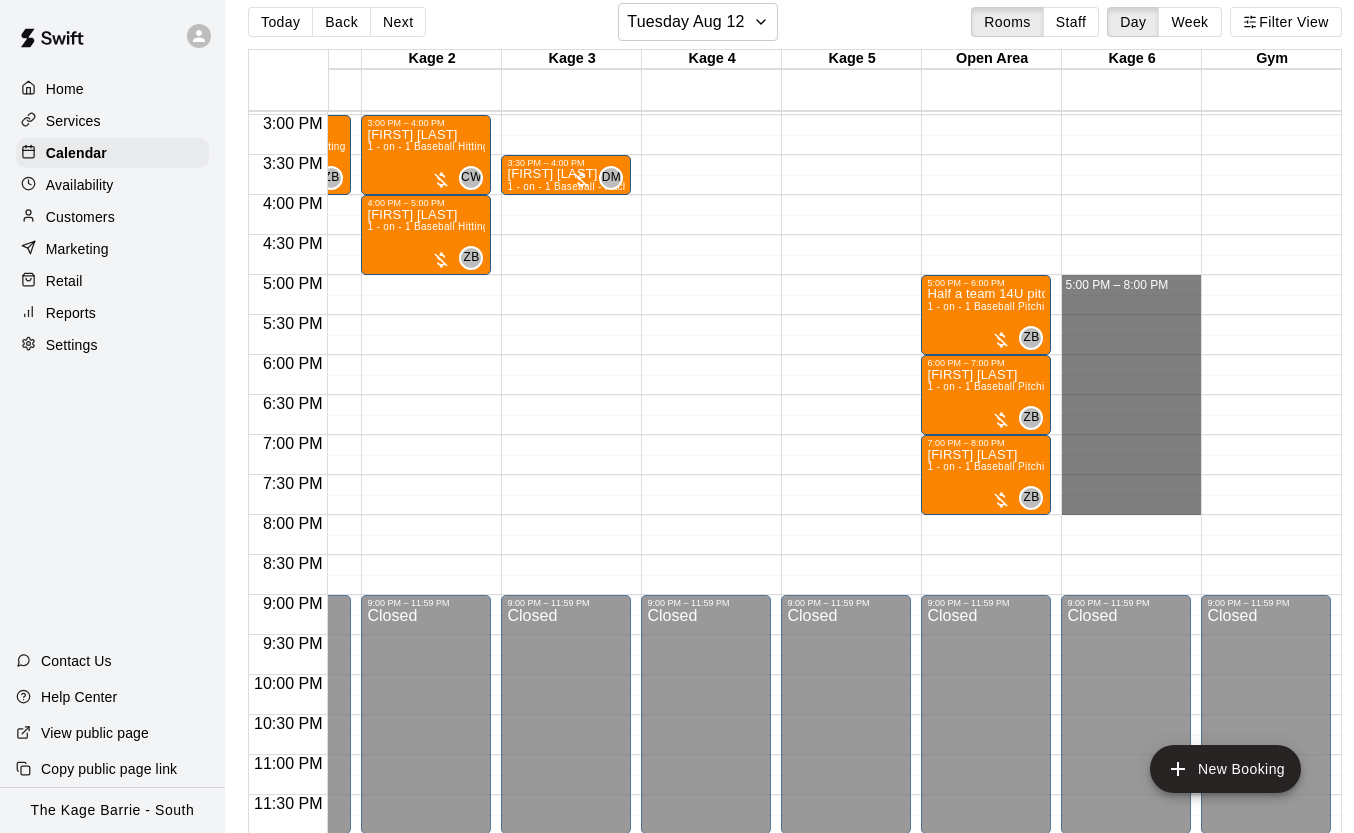 drag, startPoint x: 1111, startPoint y: 278, endPoint x: 1123, endPoint y: 497, distance: 219.32852 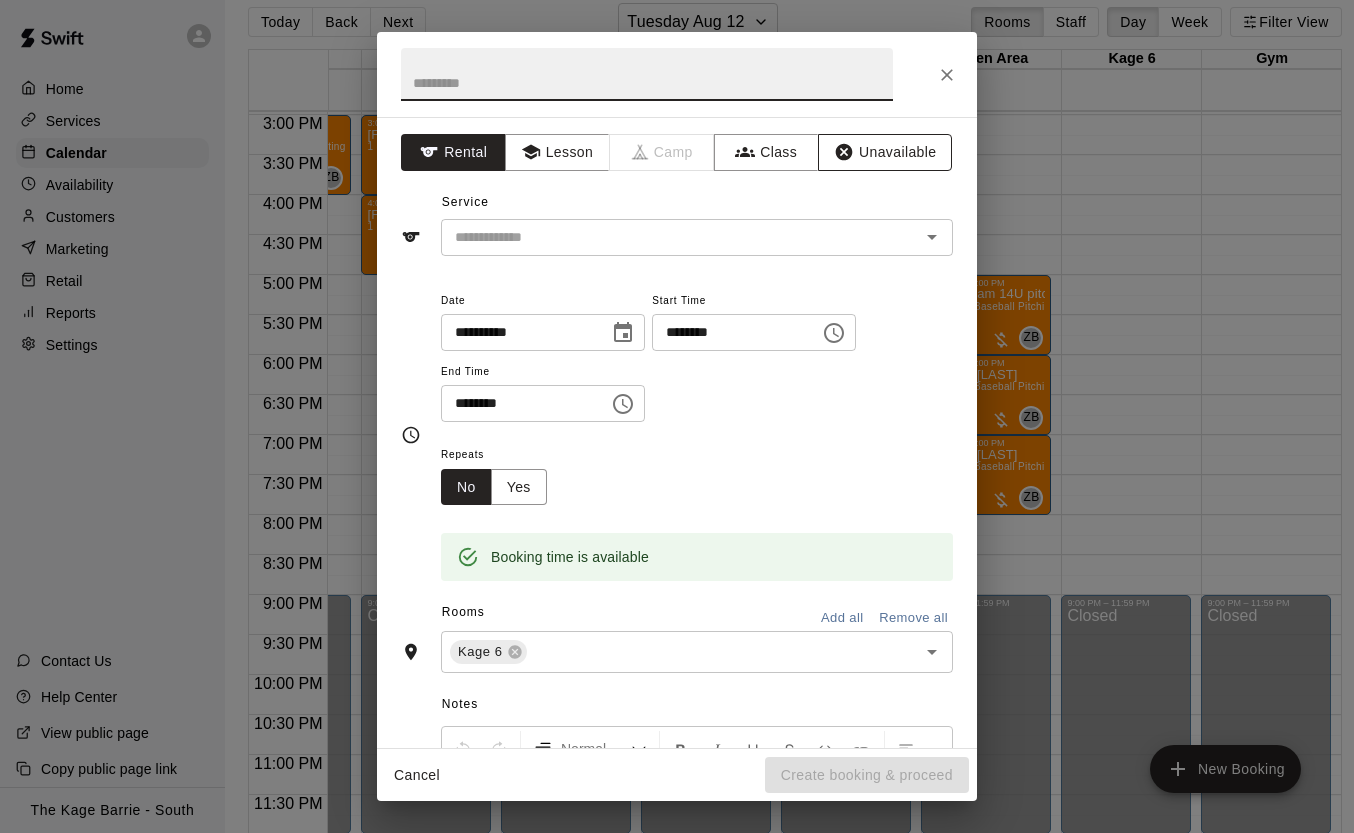click on "Unavailable" at bounding box center [885, 152] 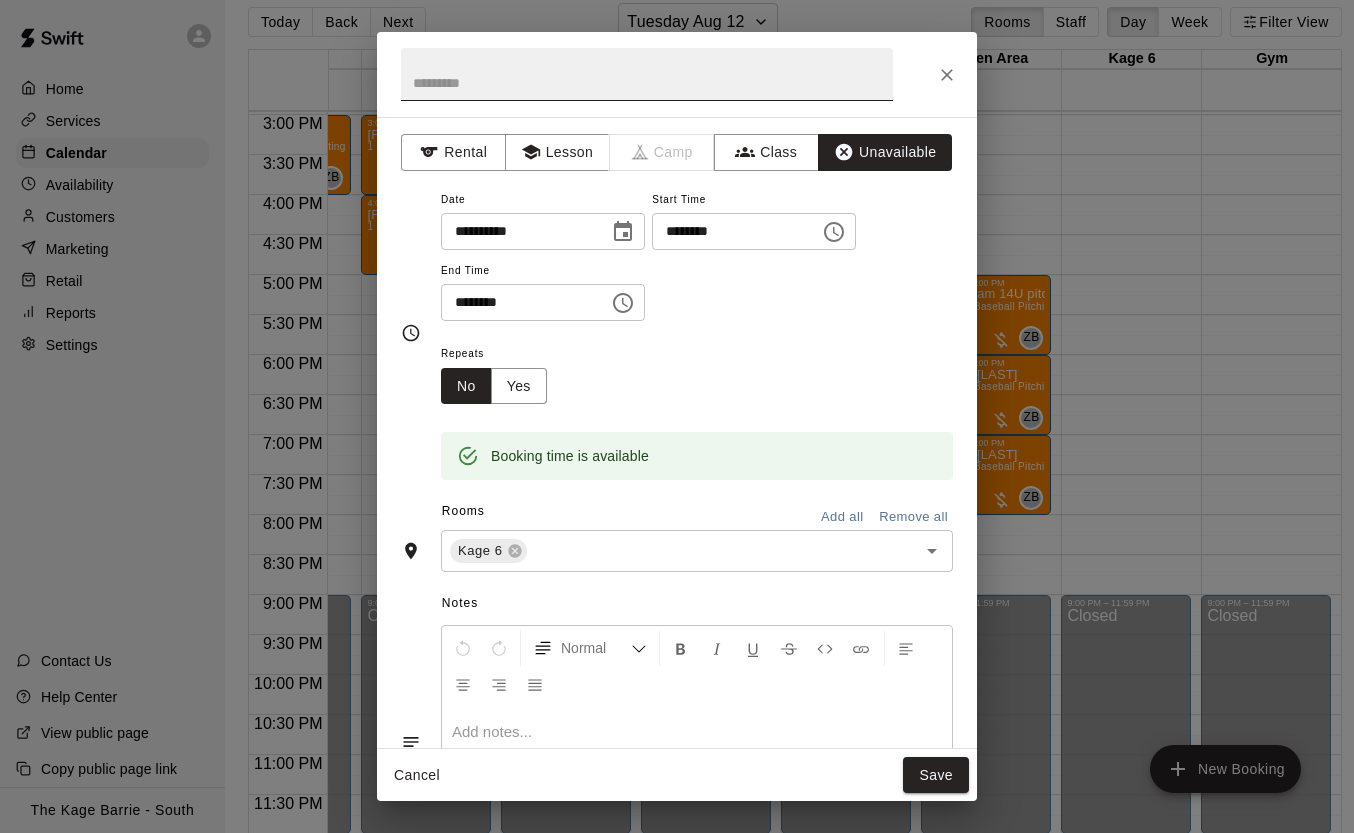 click at bounding box center [647, 74] 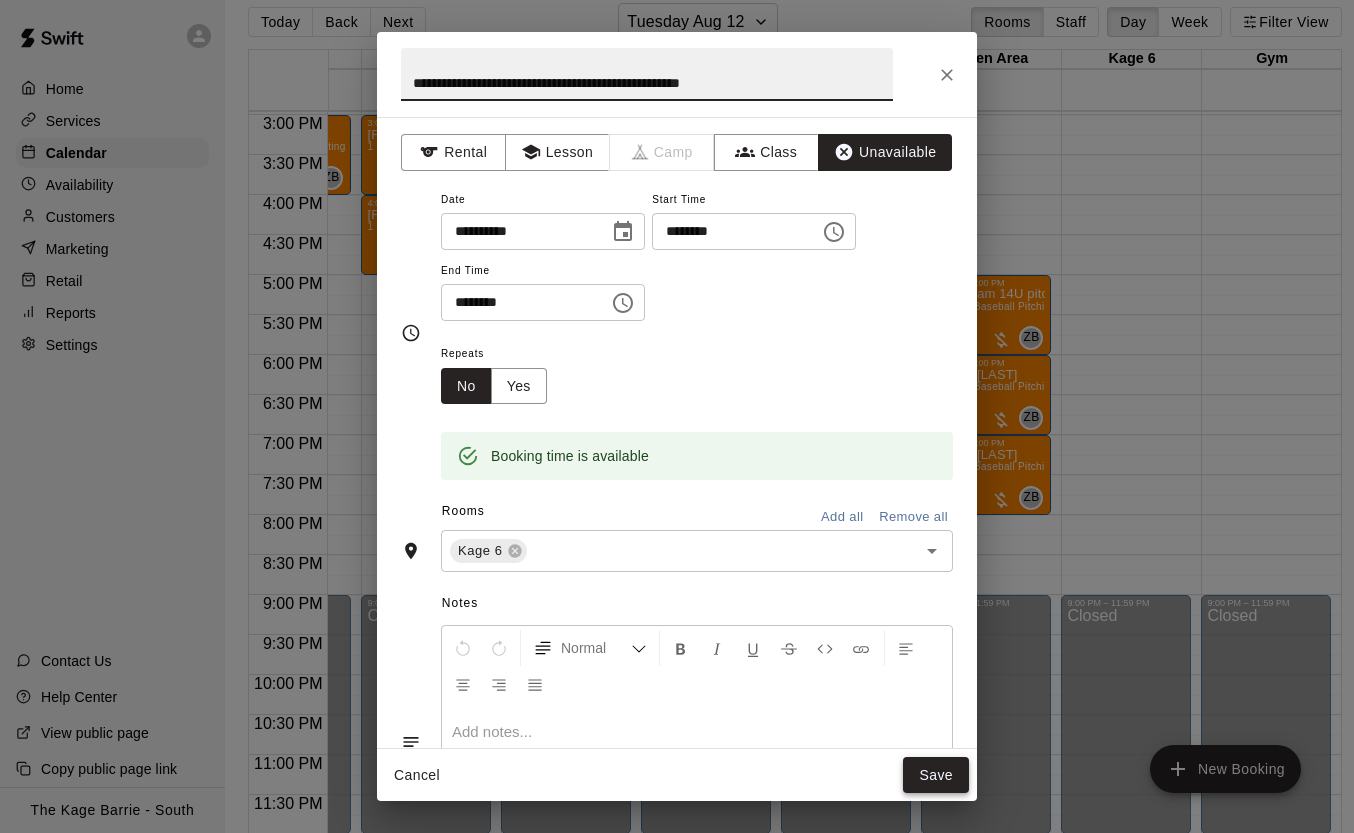 type on "**********" 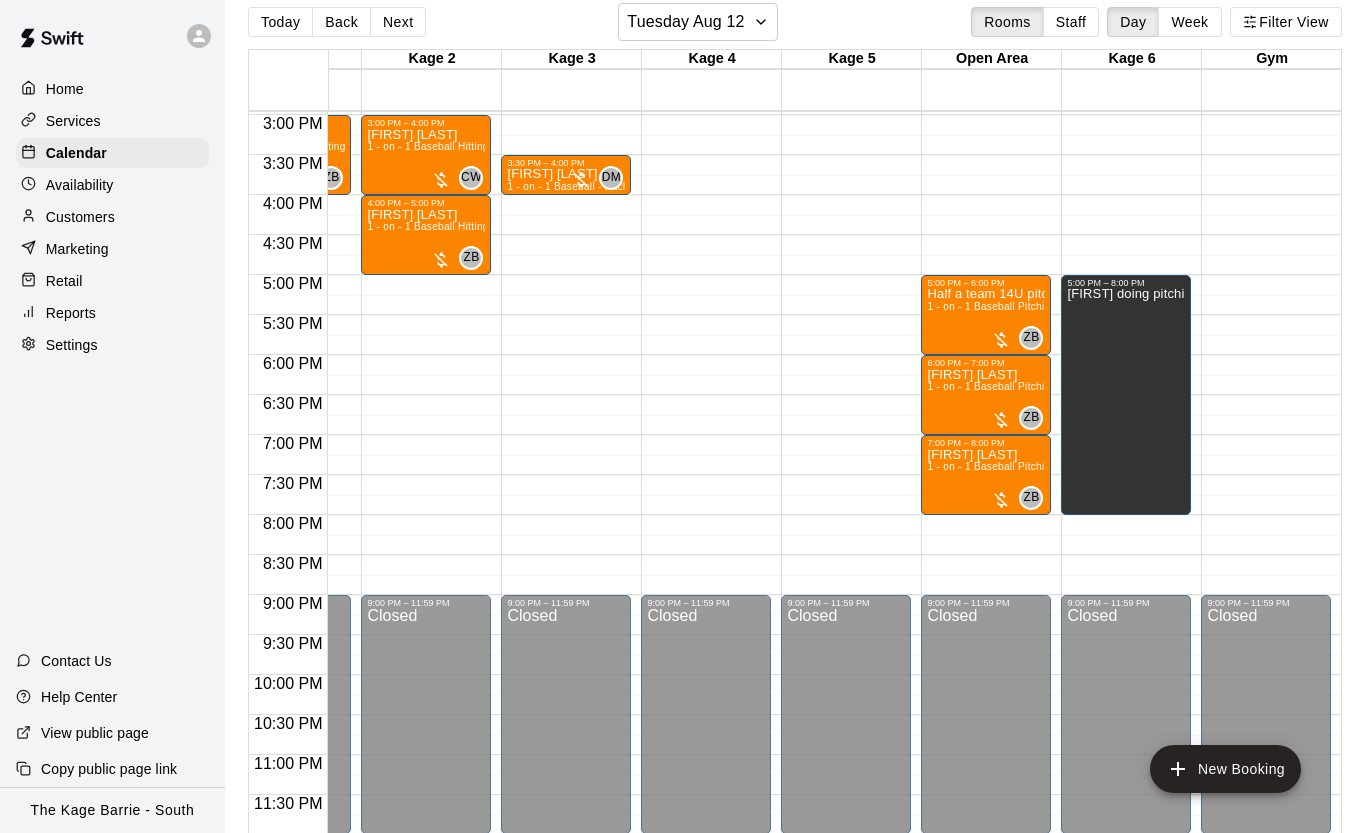 scroll, scrollTop: 1197, scrollLeft: 0, axis: vertical 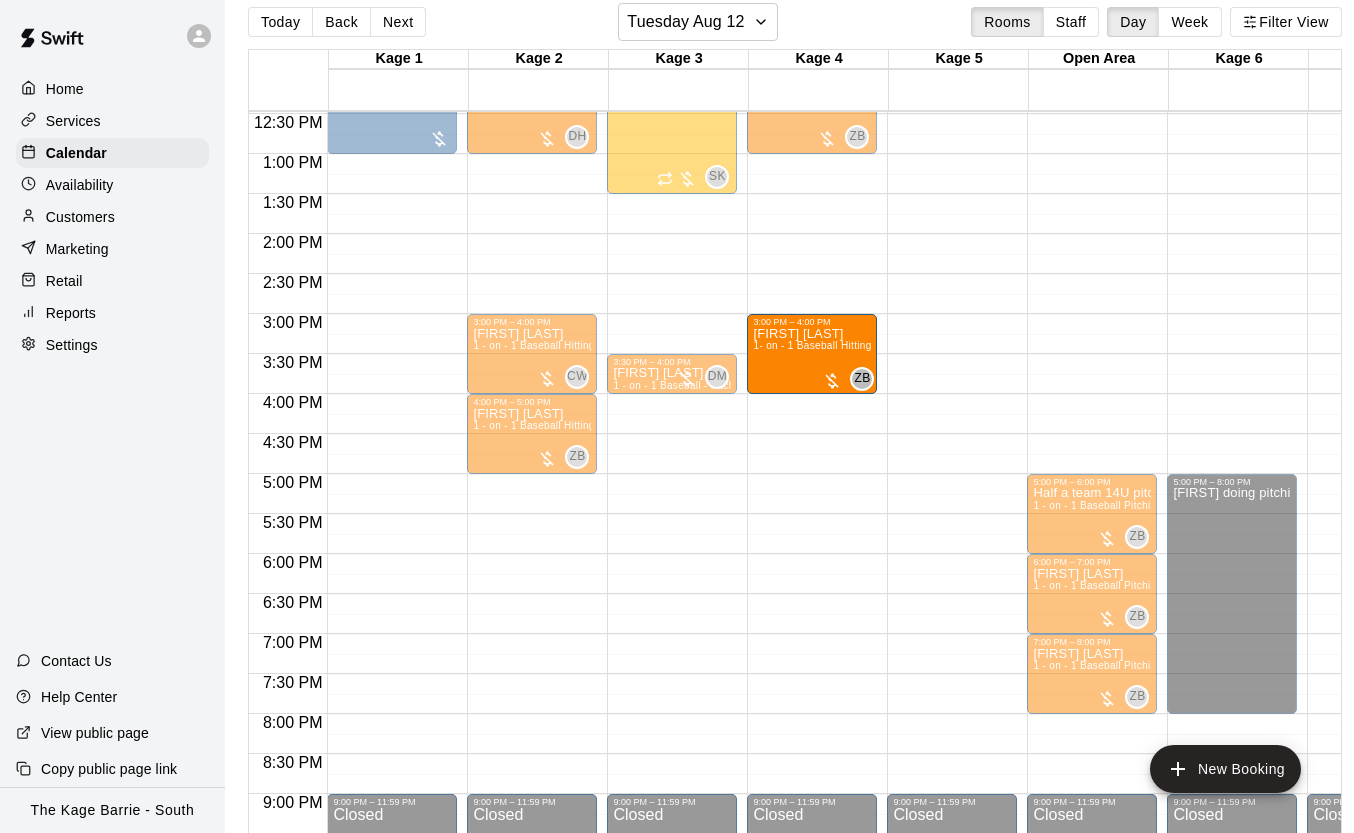 drag, startPoint x: 366, startPoint y: 348, endPoint x: 817, endPoint y: 358, distance: 451.11084 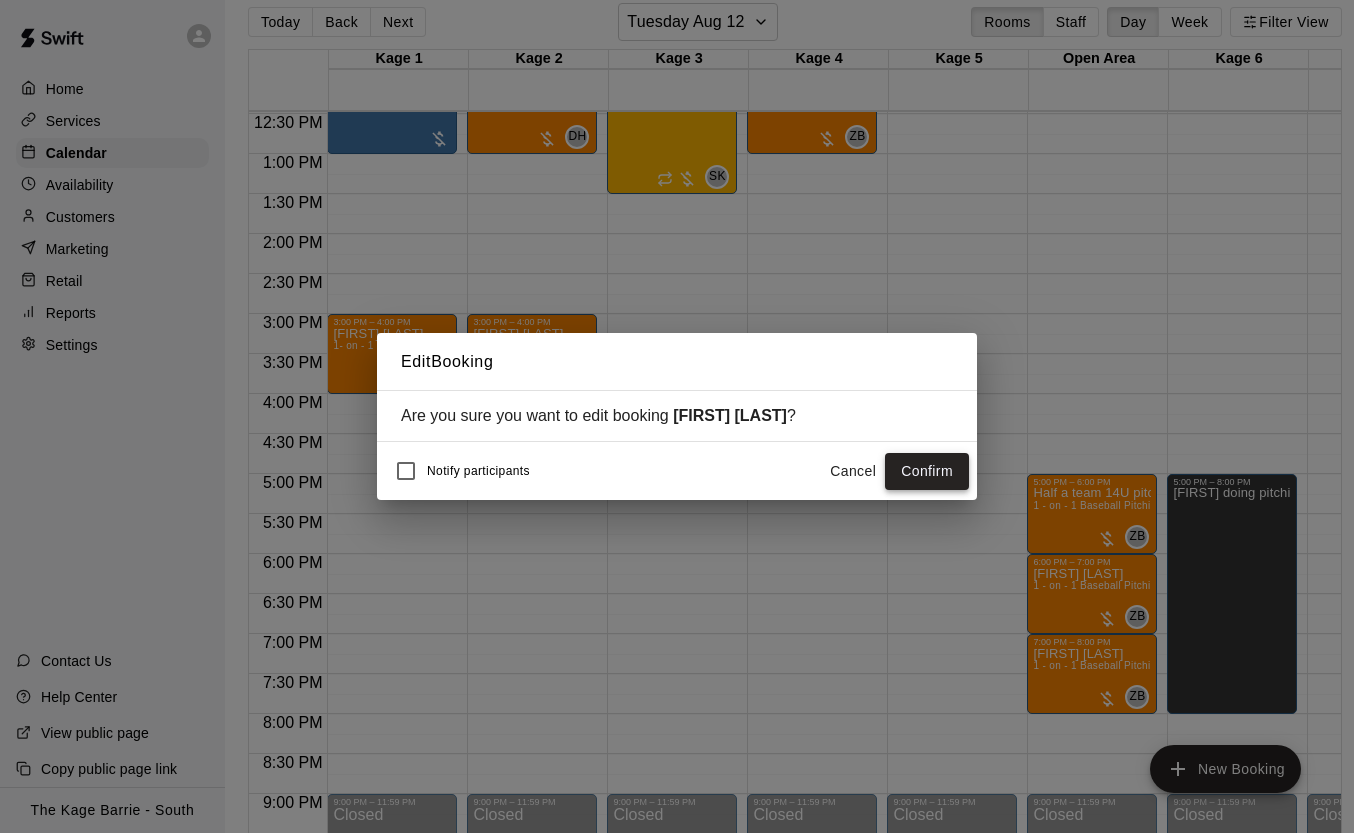 click on "Confirm" at bounding box center [927, 471] 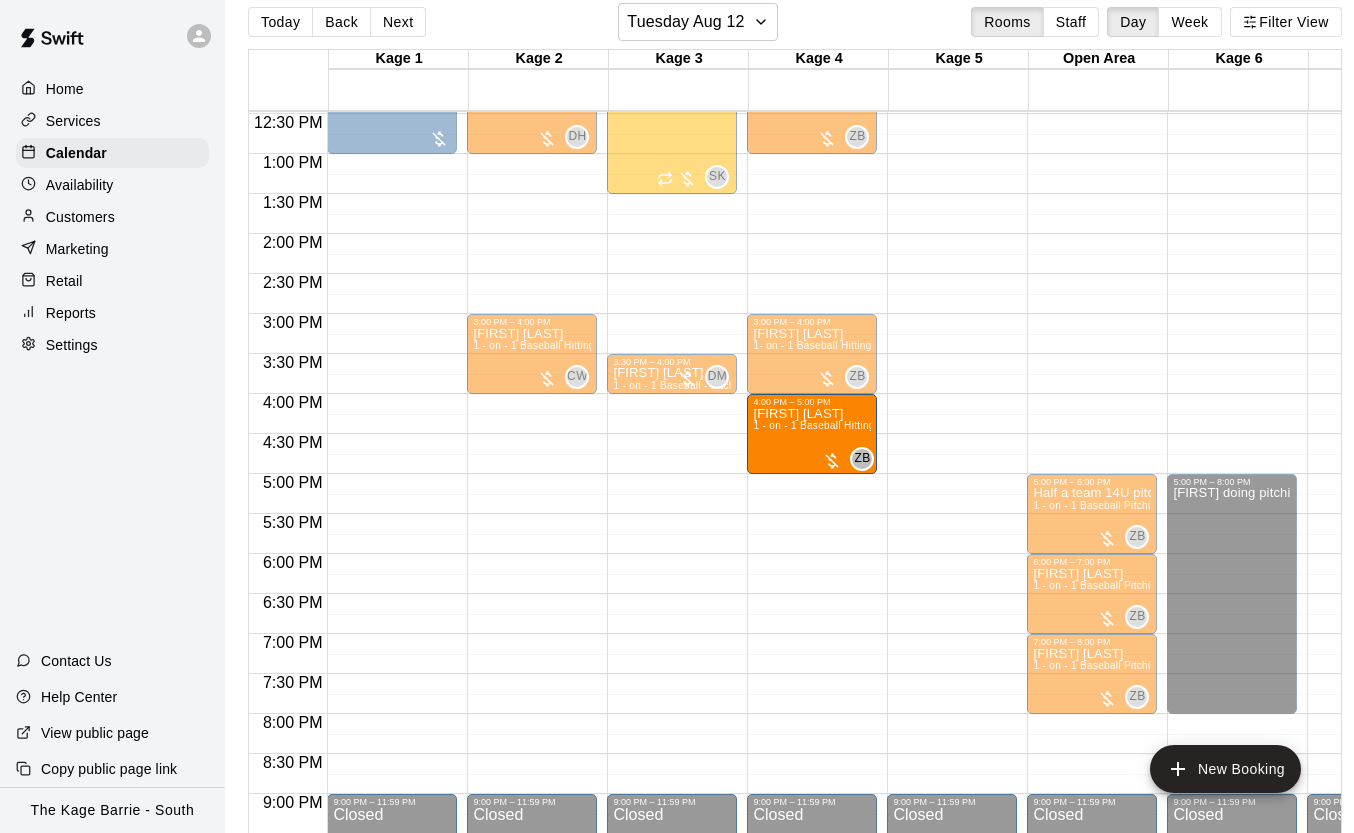 drag, startPoint x: 511, startPoint y: 426, endPoint x: 779, endPoint y: 440, distance: 268.36542 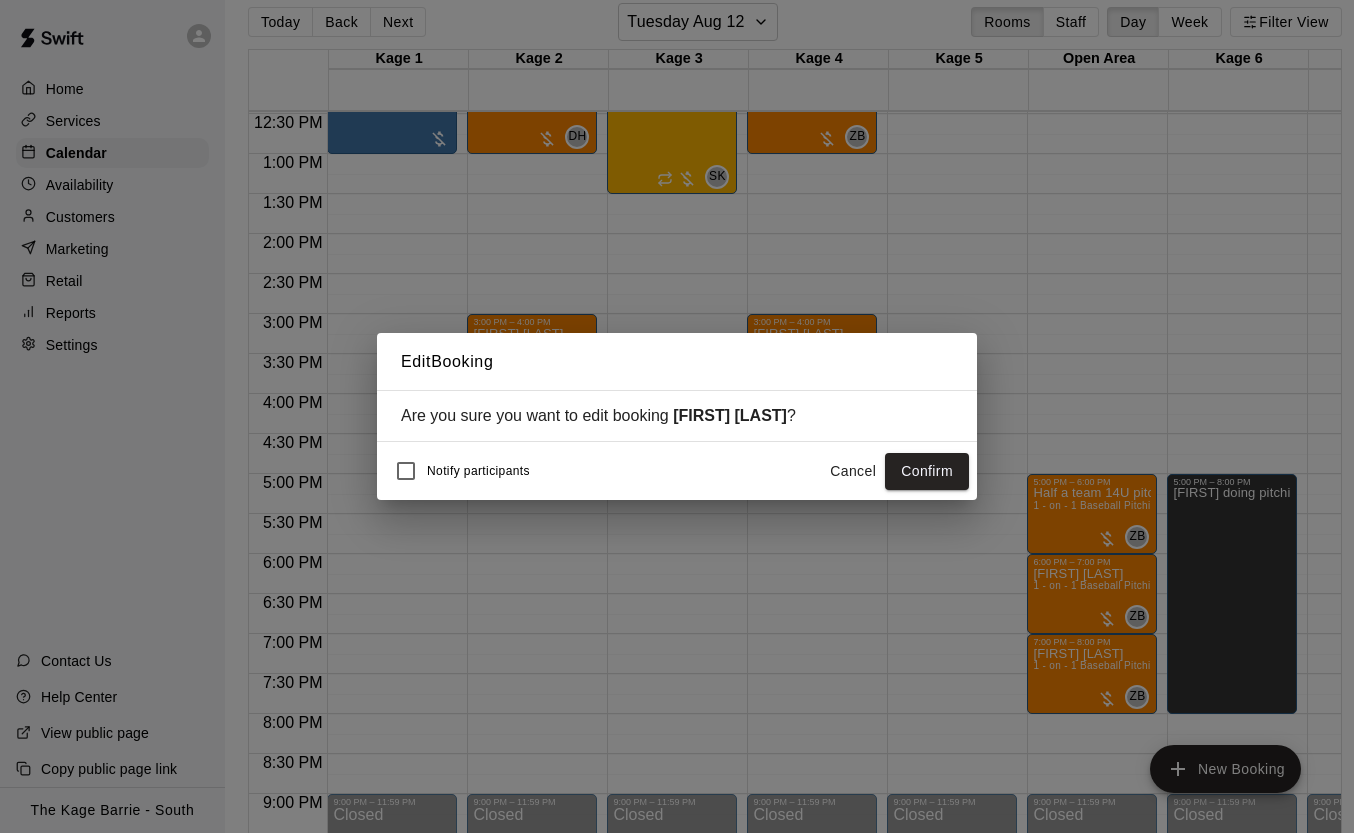 click on "Confirm" at bounding box center (927, 471) 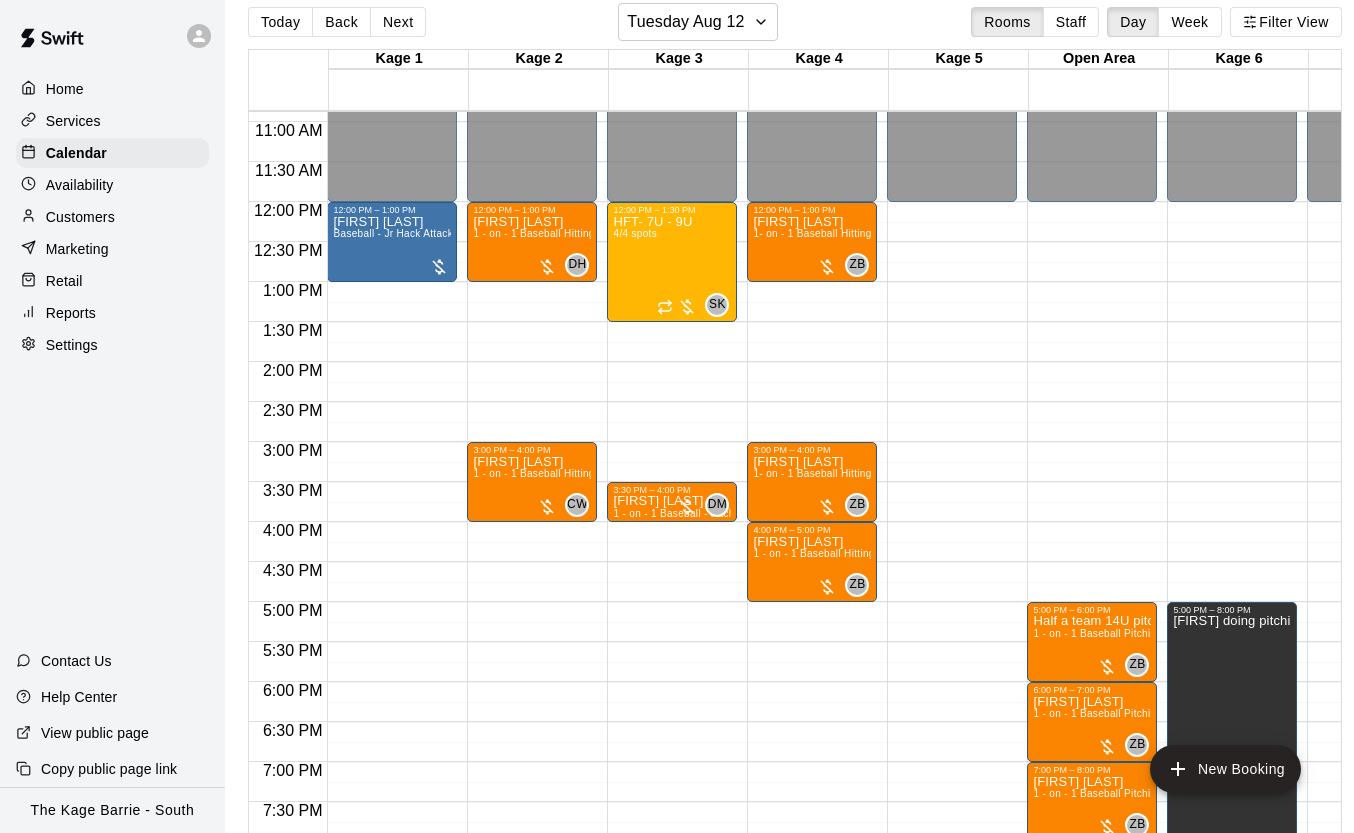 scroll, scrollTop: 868, scrollLeft: 0, axis: vertical 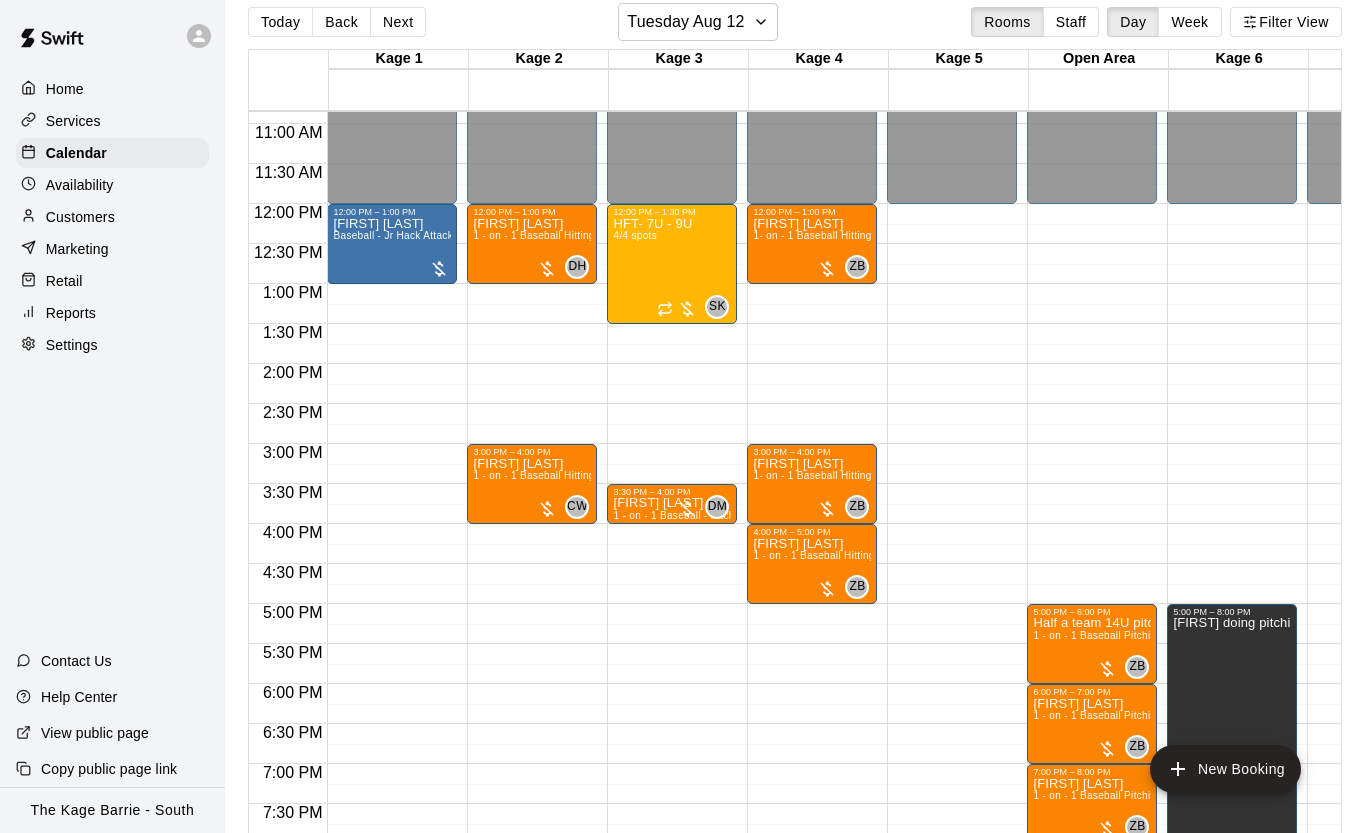 click on "Today" at bounding box center [280, 22] 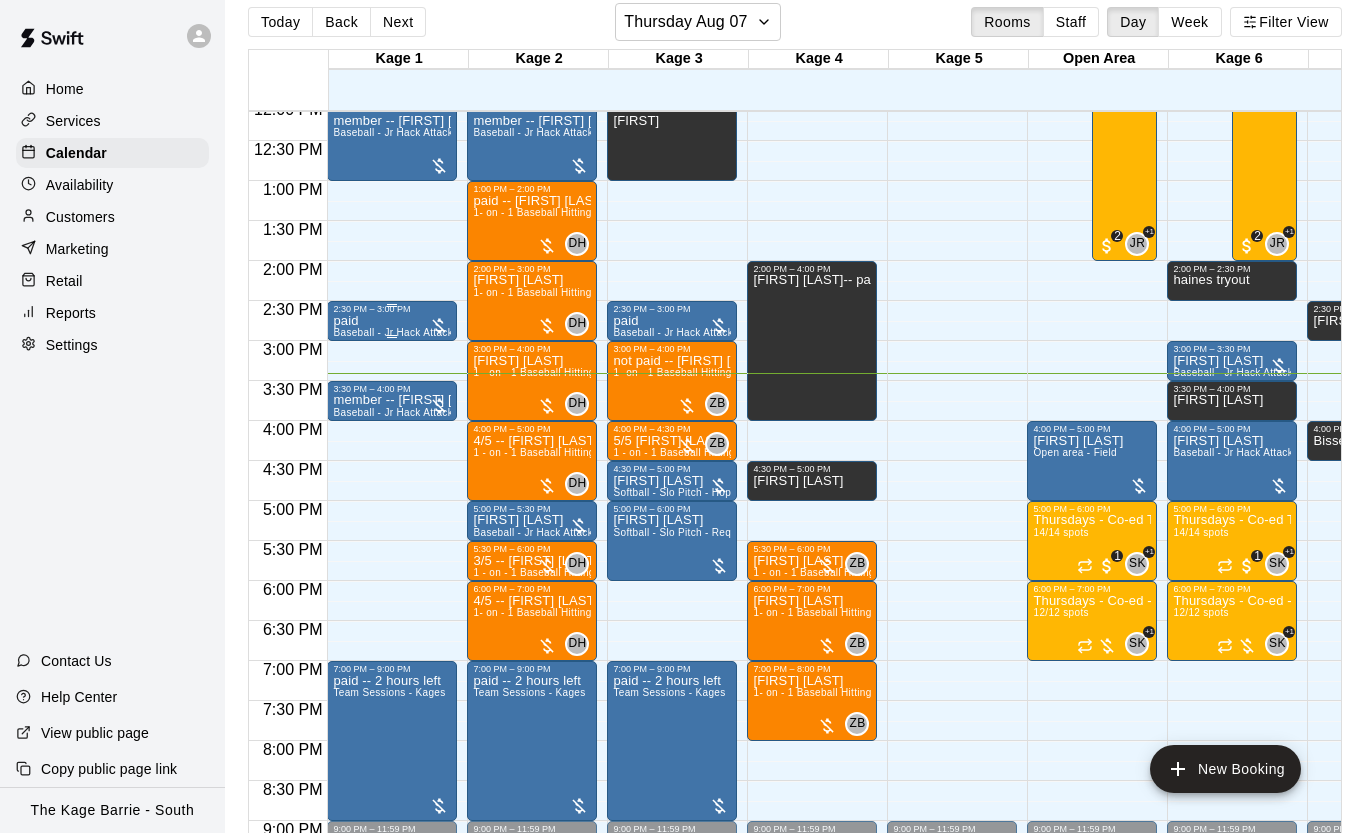 scroll, scrollTop: 969, scrollLeft: 0, axis: vertical 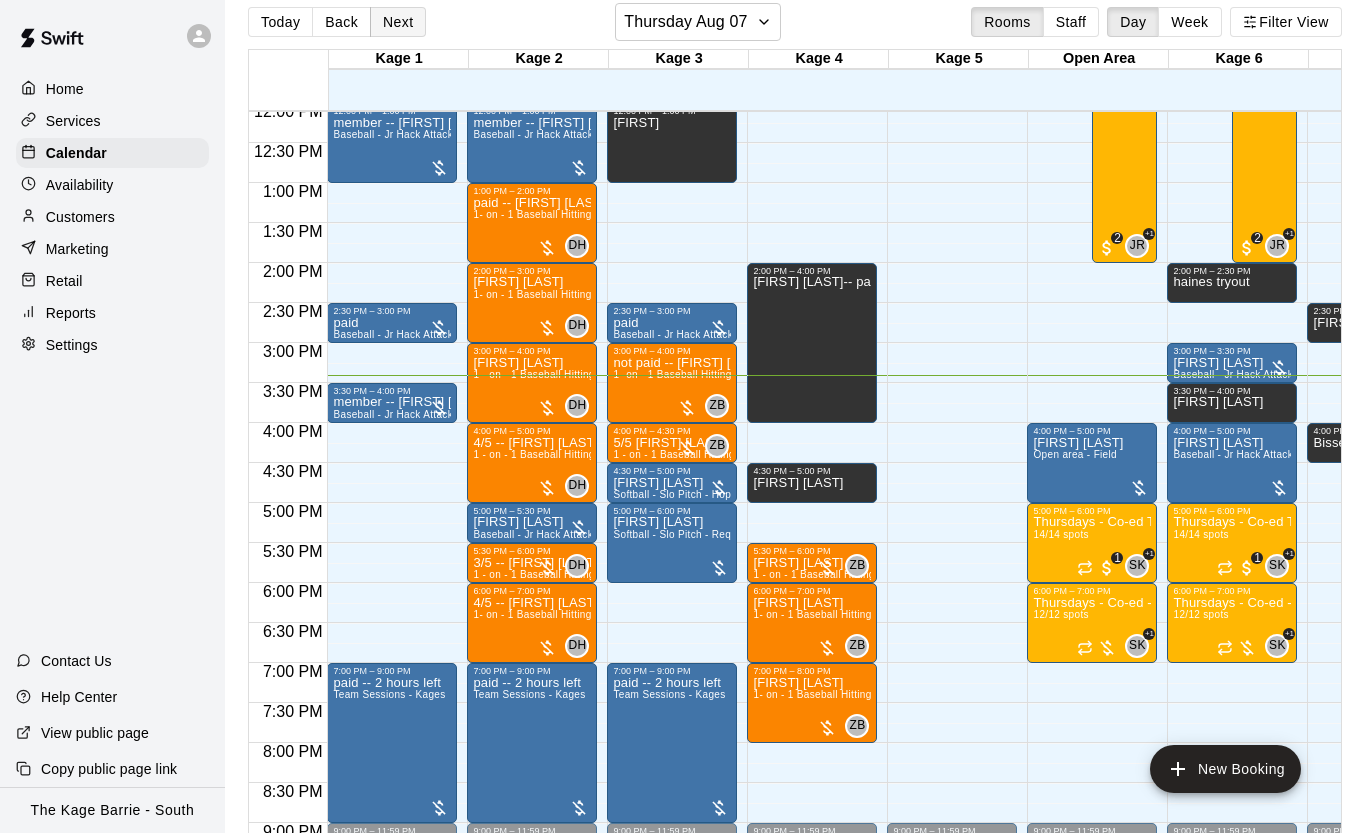 click on "Next" at bounding box center (398, 22) 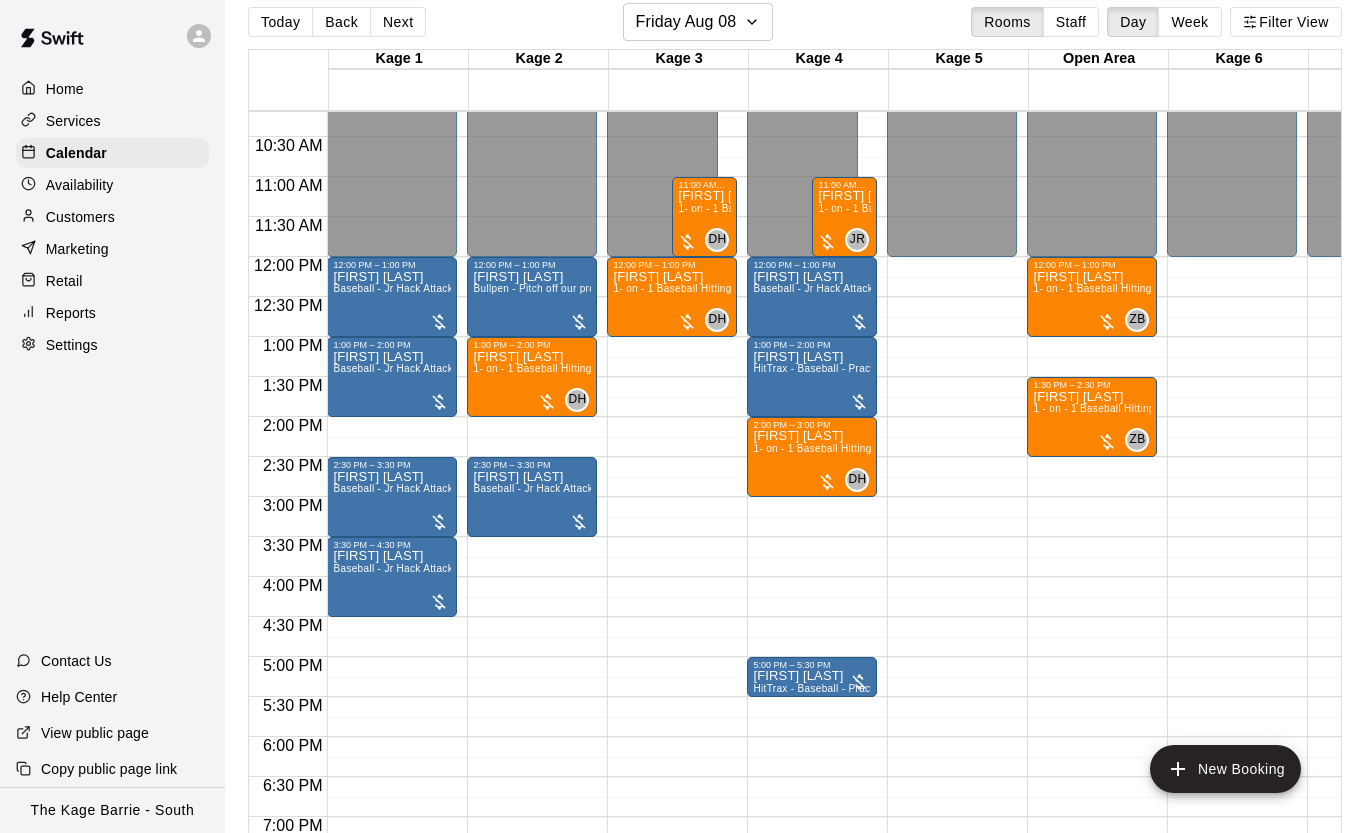 scroll, scrollTop: 807, scrollLeft: 0, axis: vertical 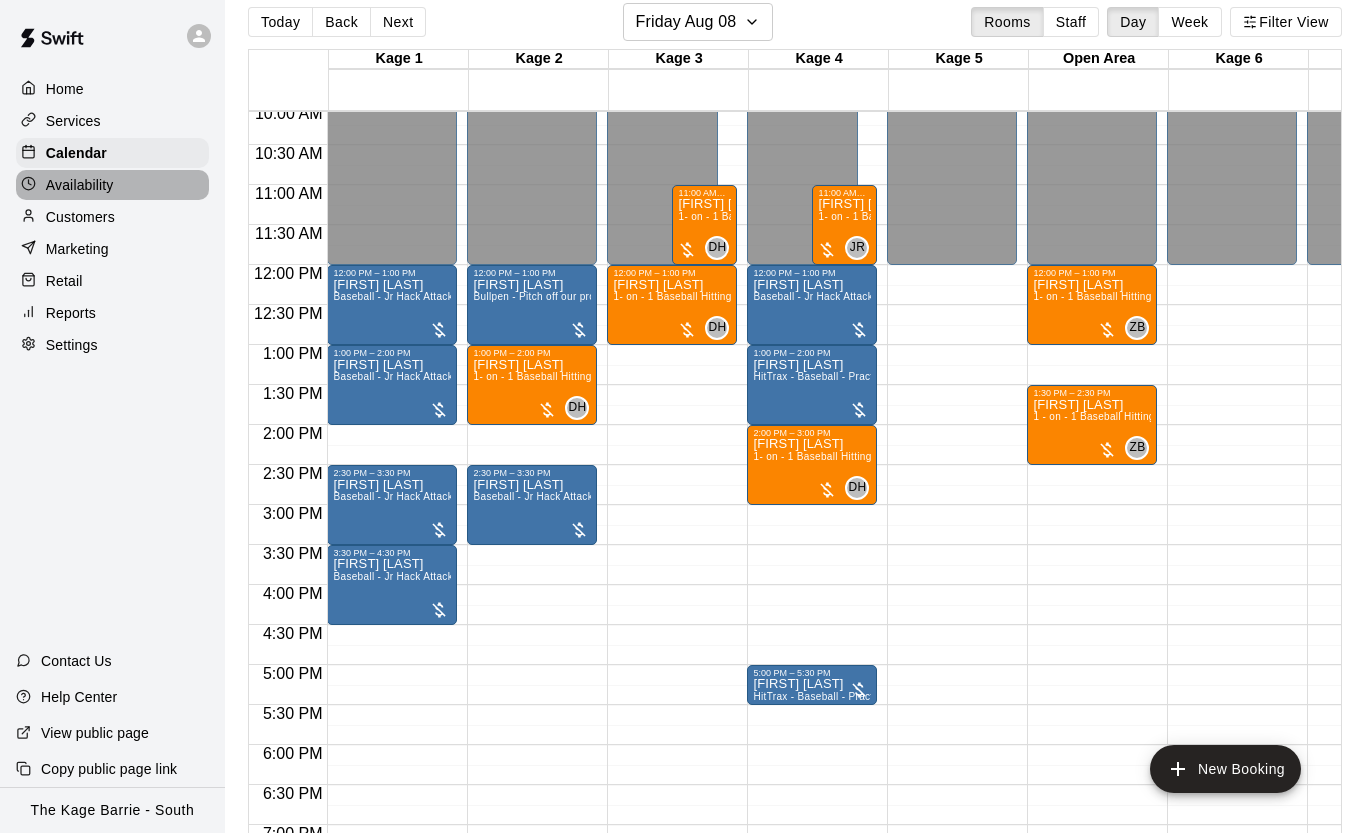 click on "Availability" at bounding box center (112, 185) 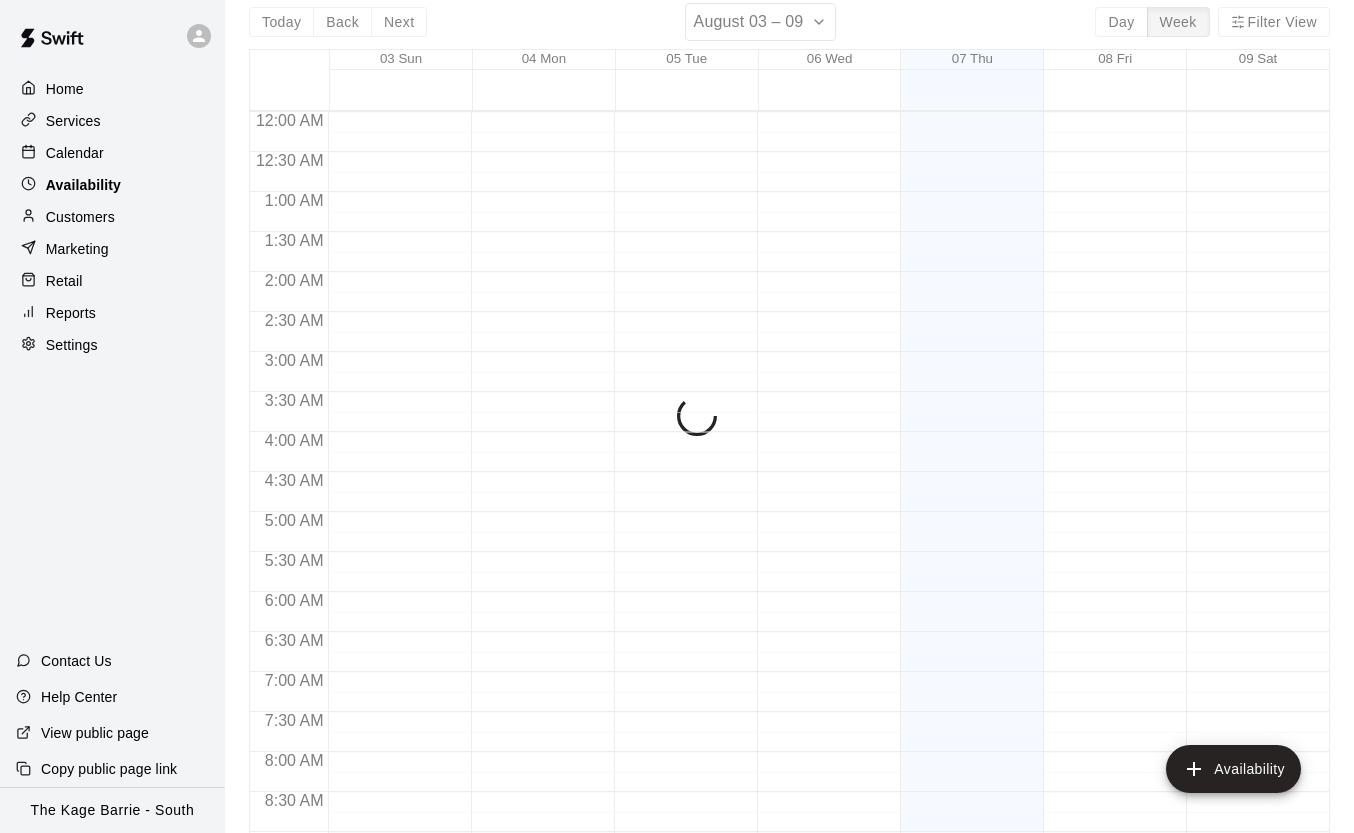 scroll, scrollTop: 0, scrollLeft: 0, axis: both 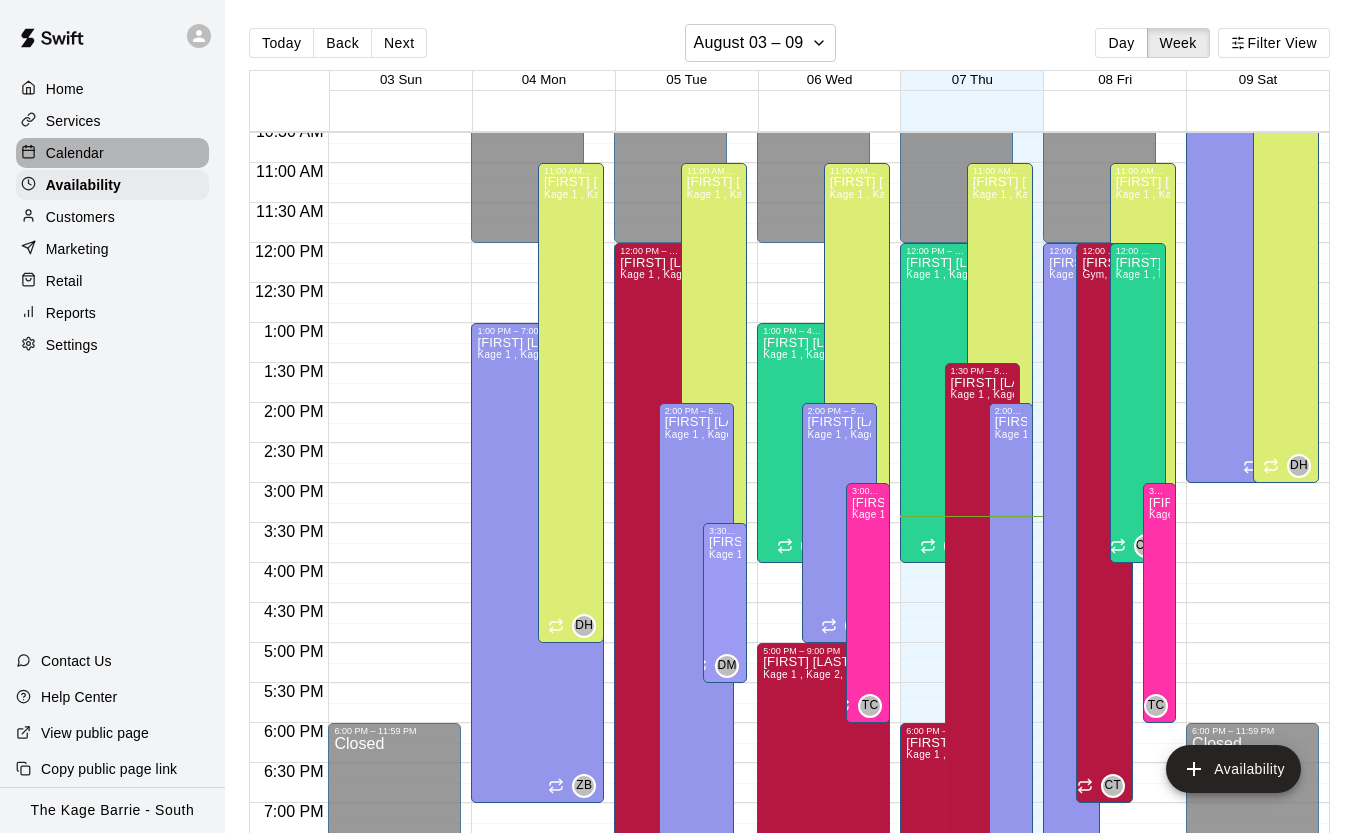 click on "Calendar" at bounding box center [75, 153] 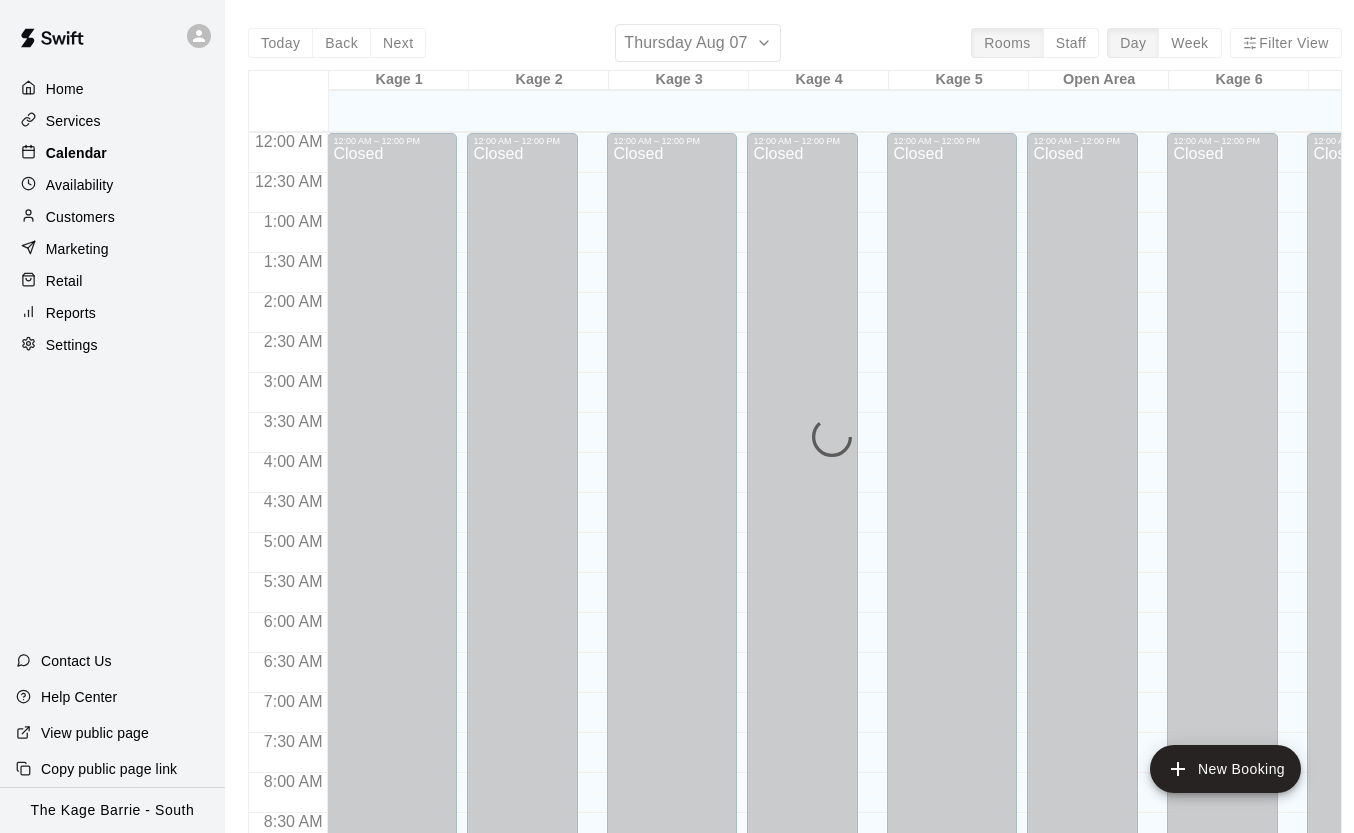 scroll, scrollTop: 1137, scrollLeft: 0, axis: vertical 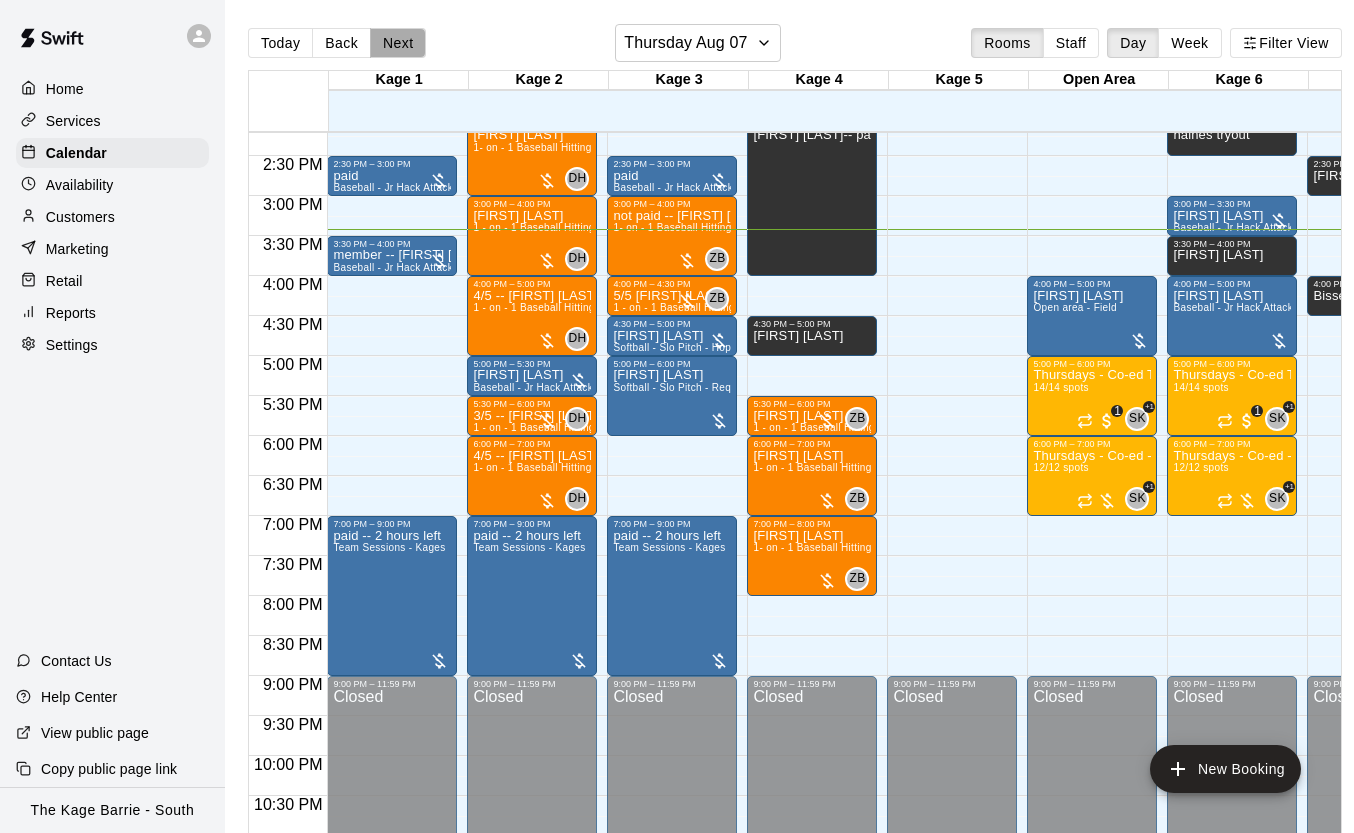 click on "Next" at bounding box center (398, 43) 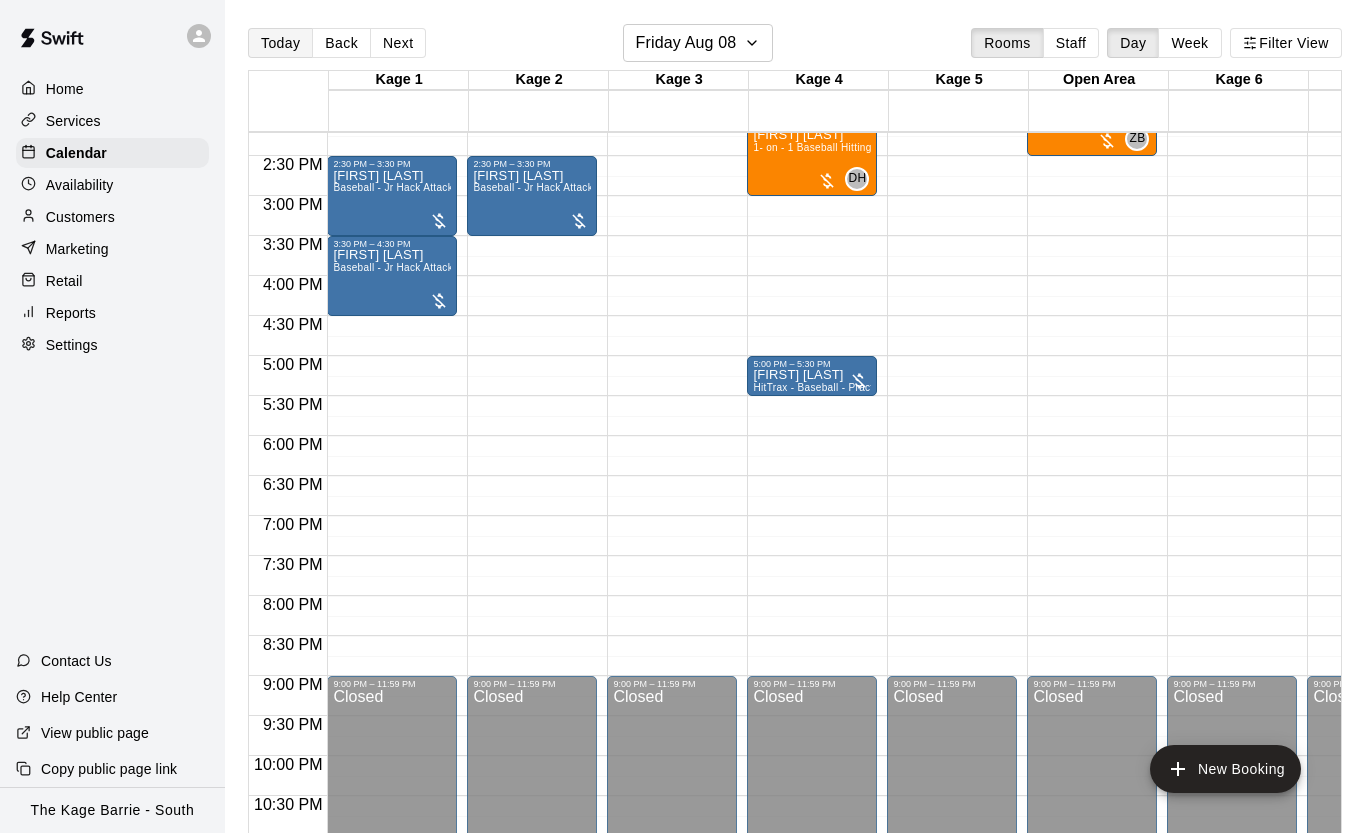 click on "Today" at bounding box center [280, 43] 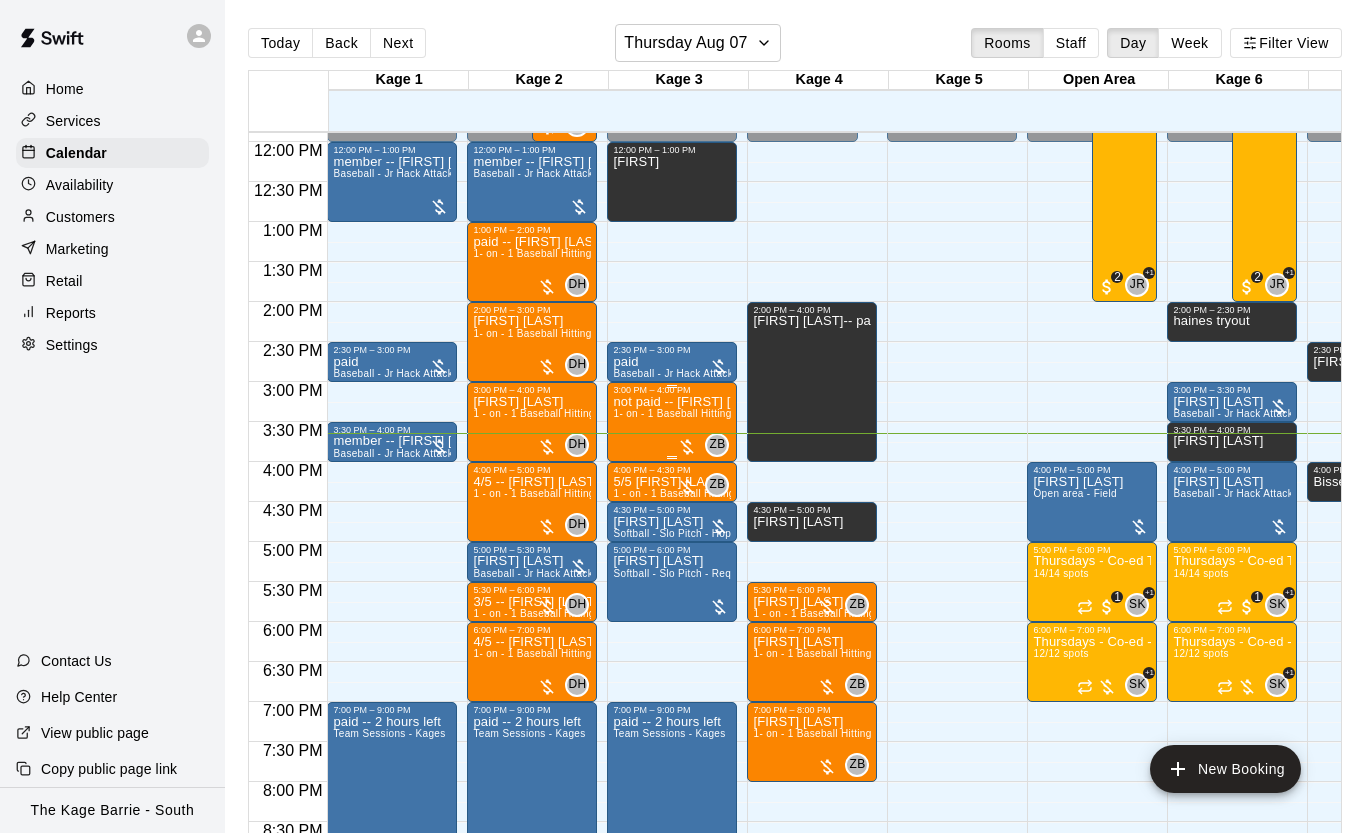scroll, scrollTop: 951, scrollLeft: 19, axis: both 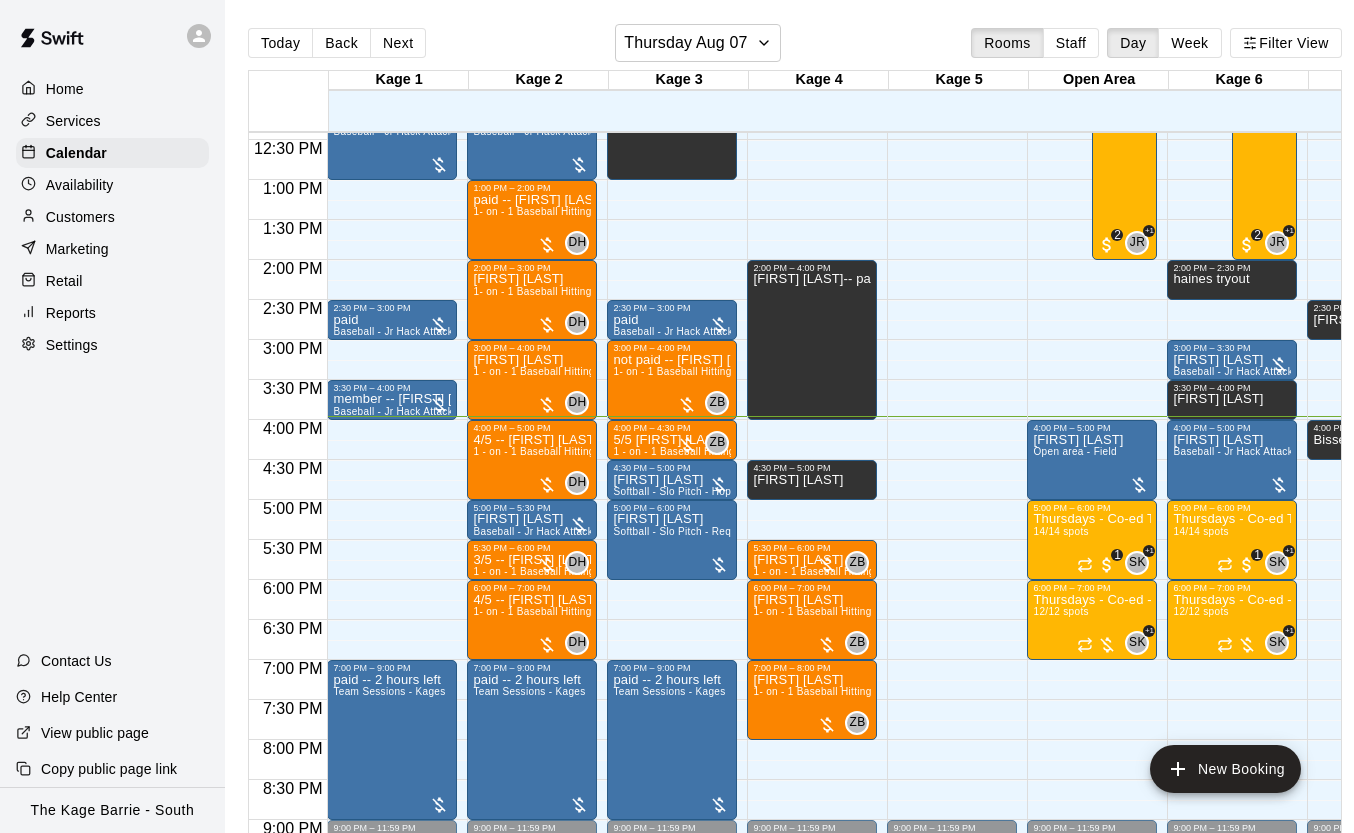 type 